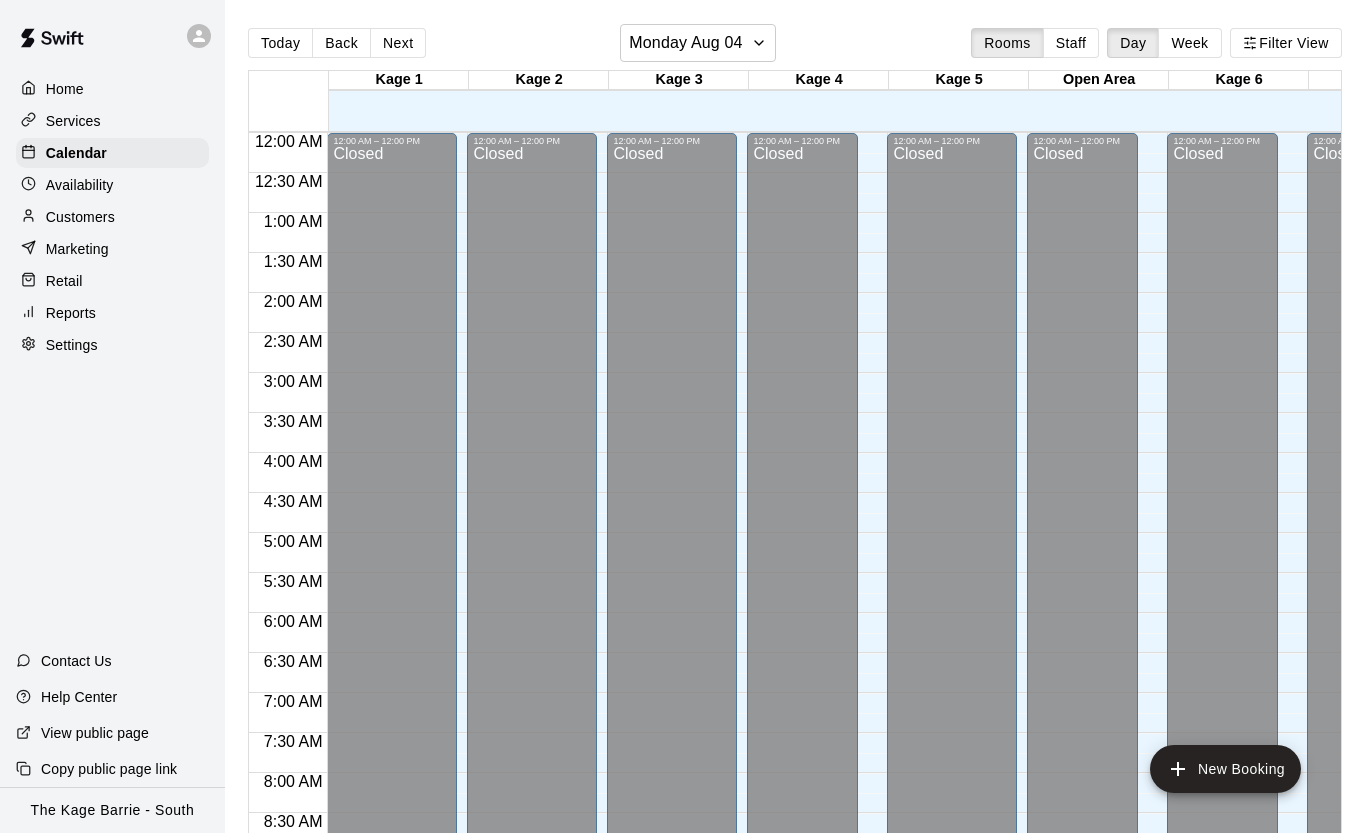 scroll, scrollTop: 0, scrollLeft: 0, axis: both 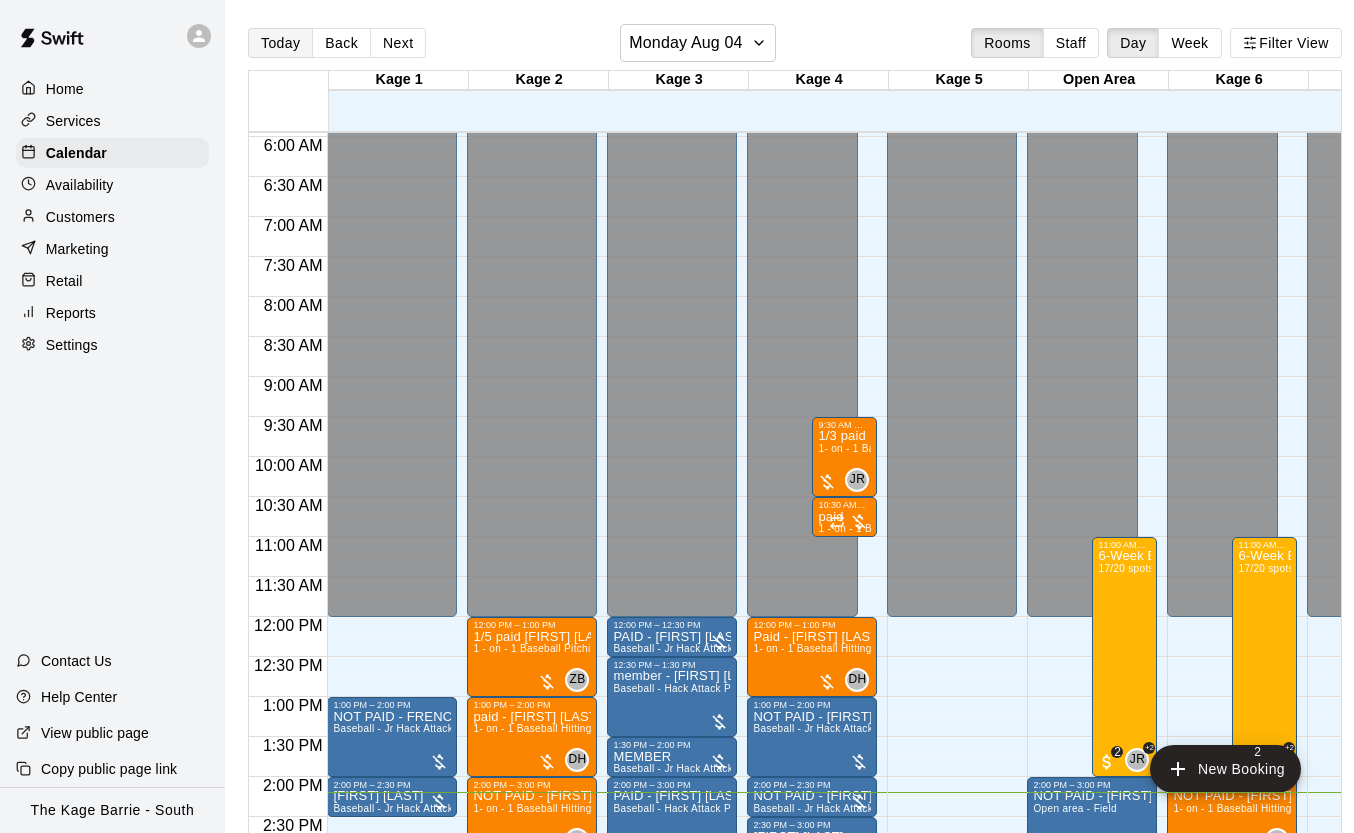 click on "Today" at bounding box center [280, 43] 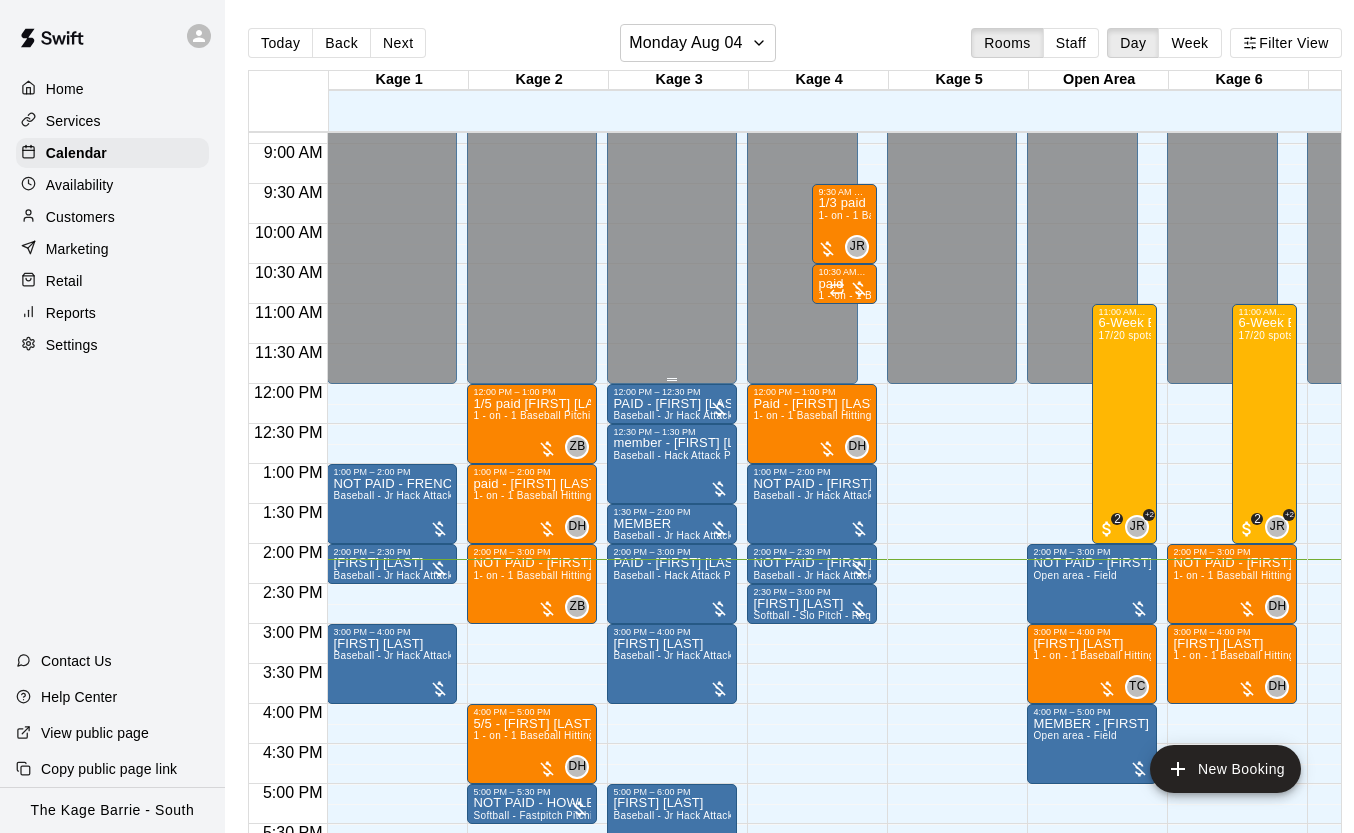 scroll, scrollTop: 730, scrollLeft: 0, axis: vertical 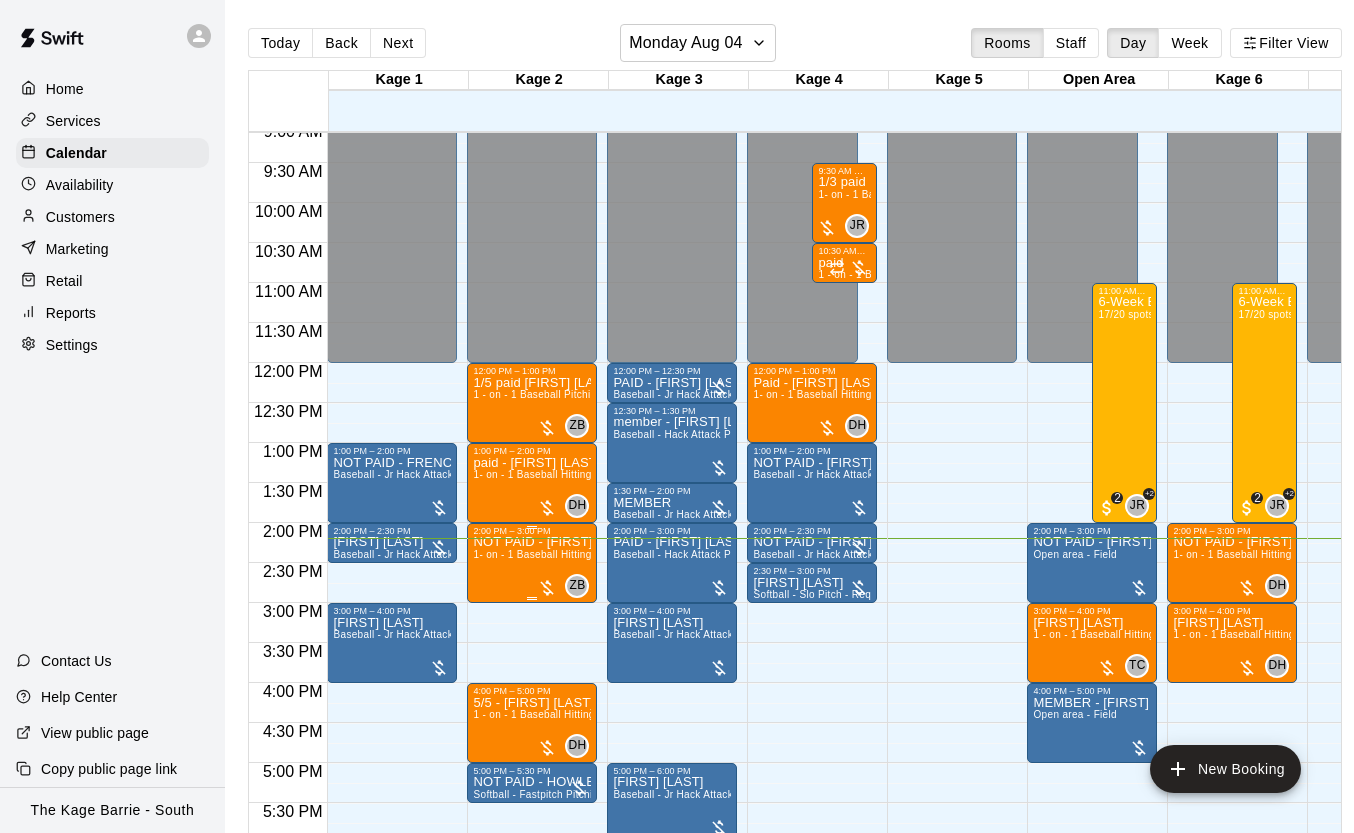 click on "NOT PAID - Devon Wagg 1- on - 1 Baseball Hitting Clinic" at bounding box center [532, 952] 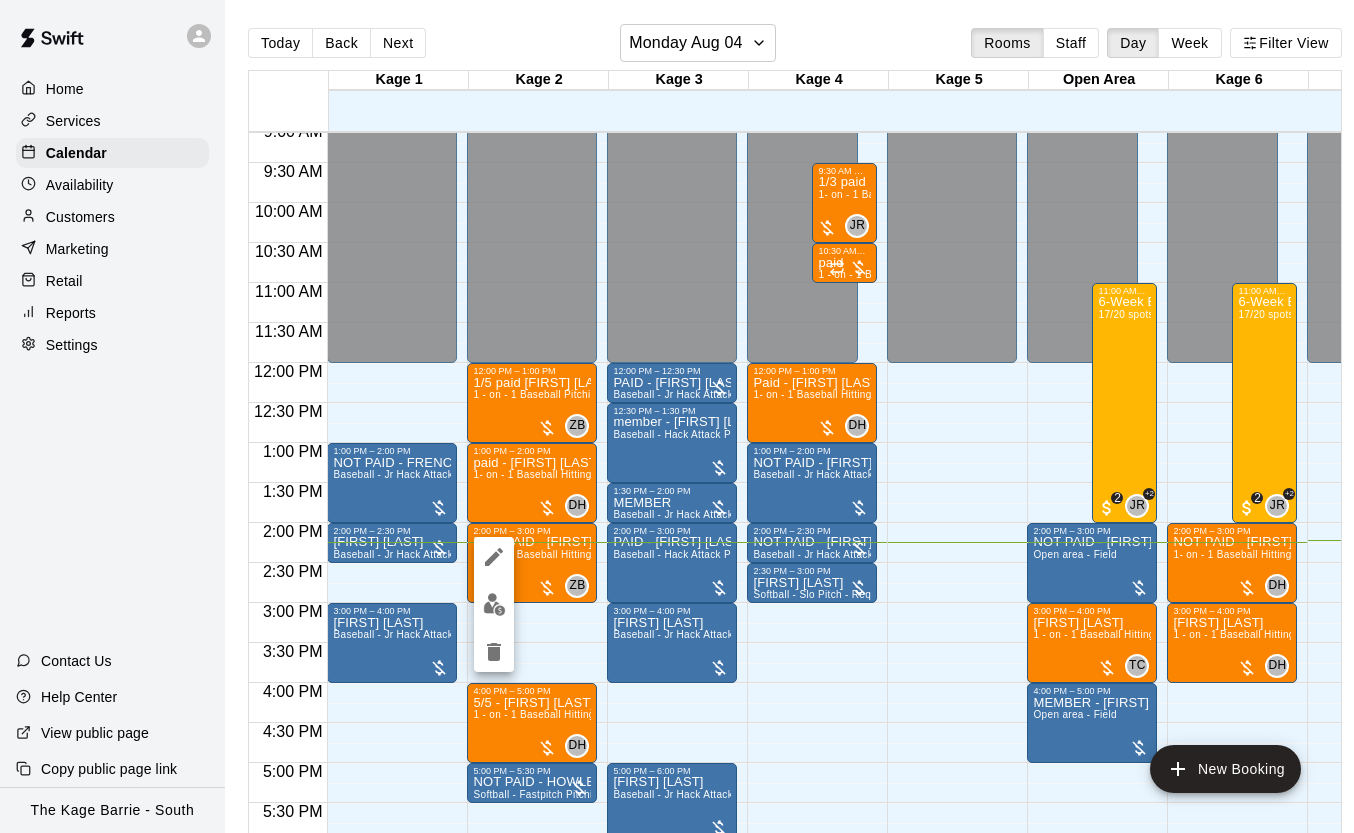 click at bounding box center (677, 416) 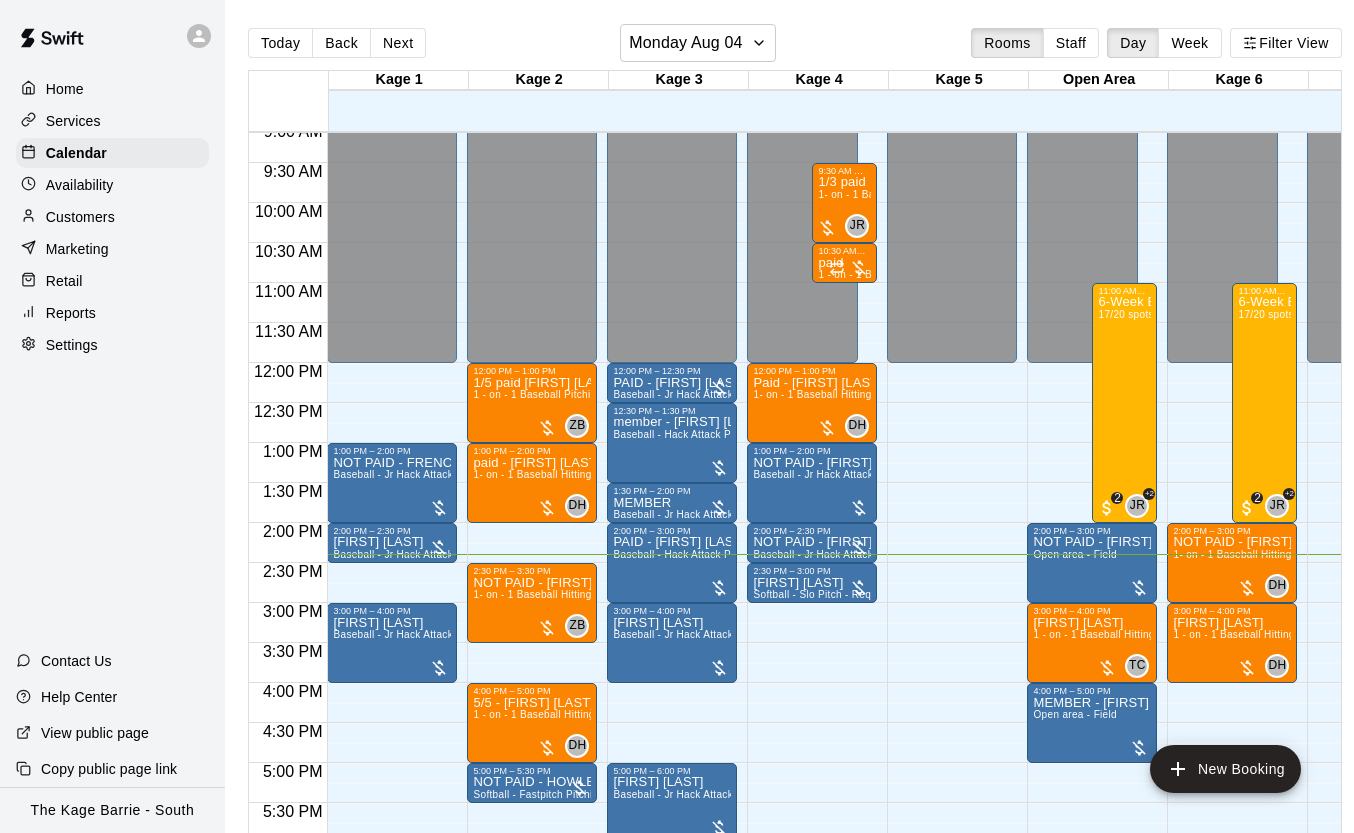 click on "Customers" at bounding box center [112, 217] 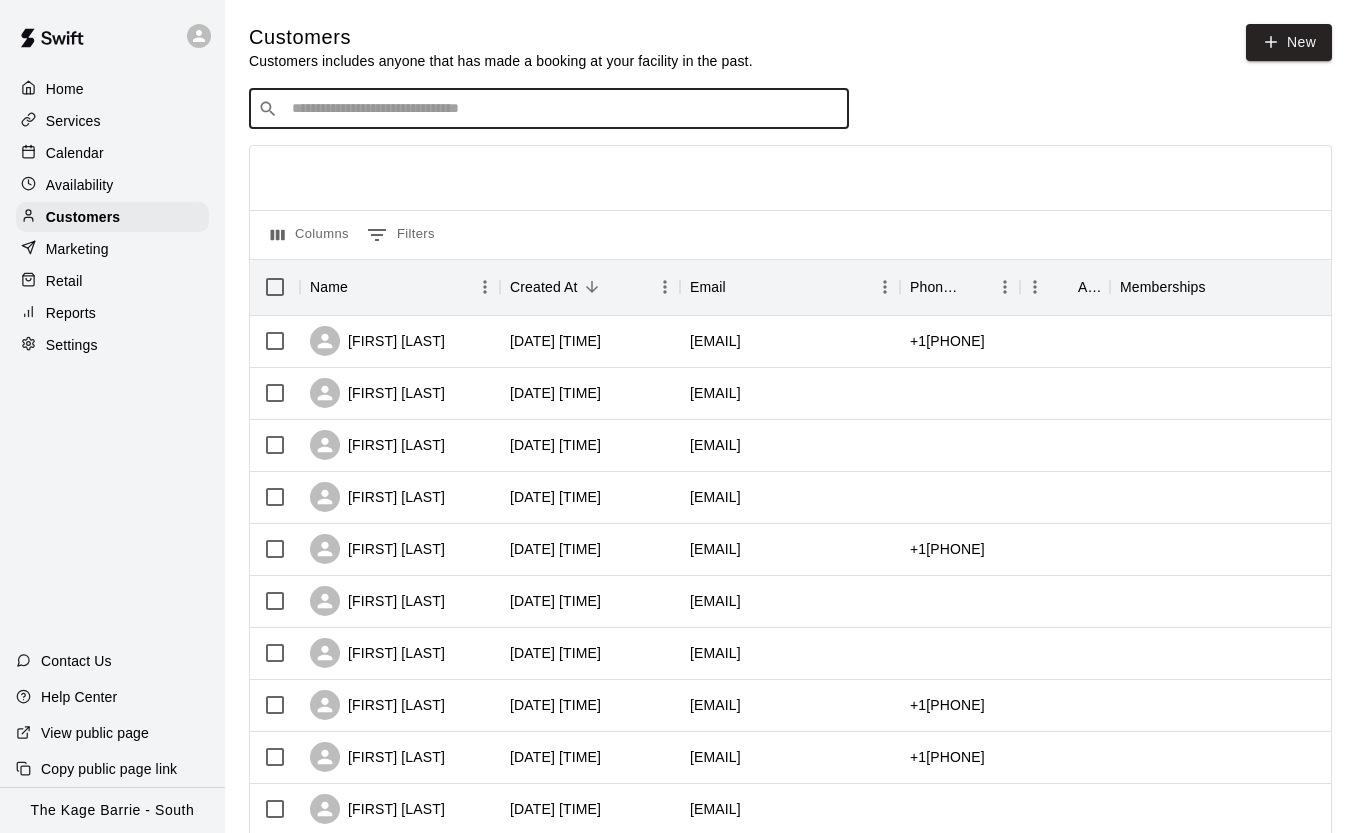 click at bounding box center (563, 109) 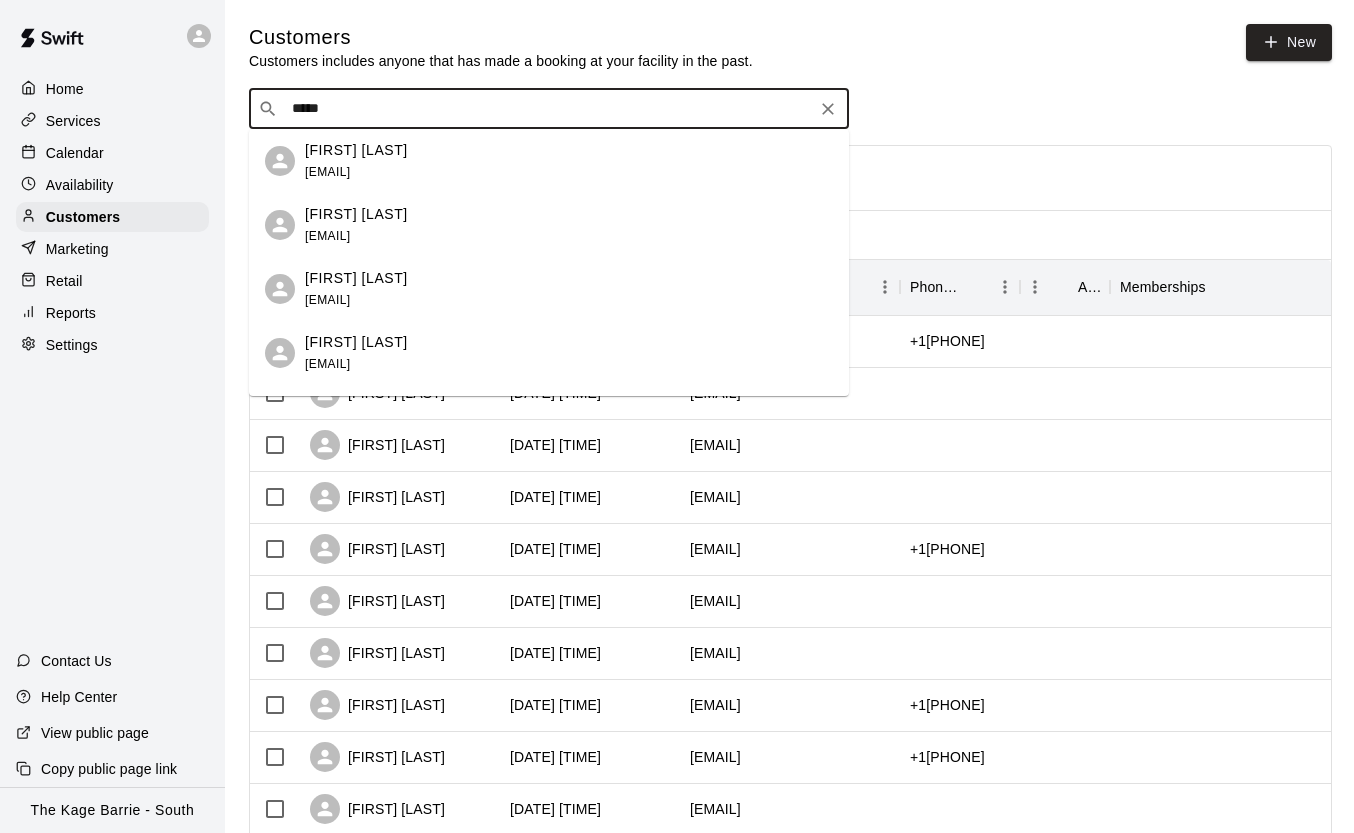 type on "******" 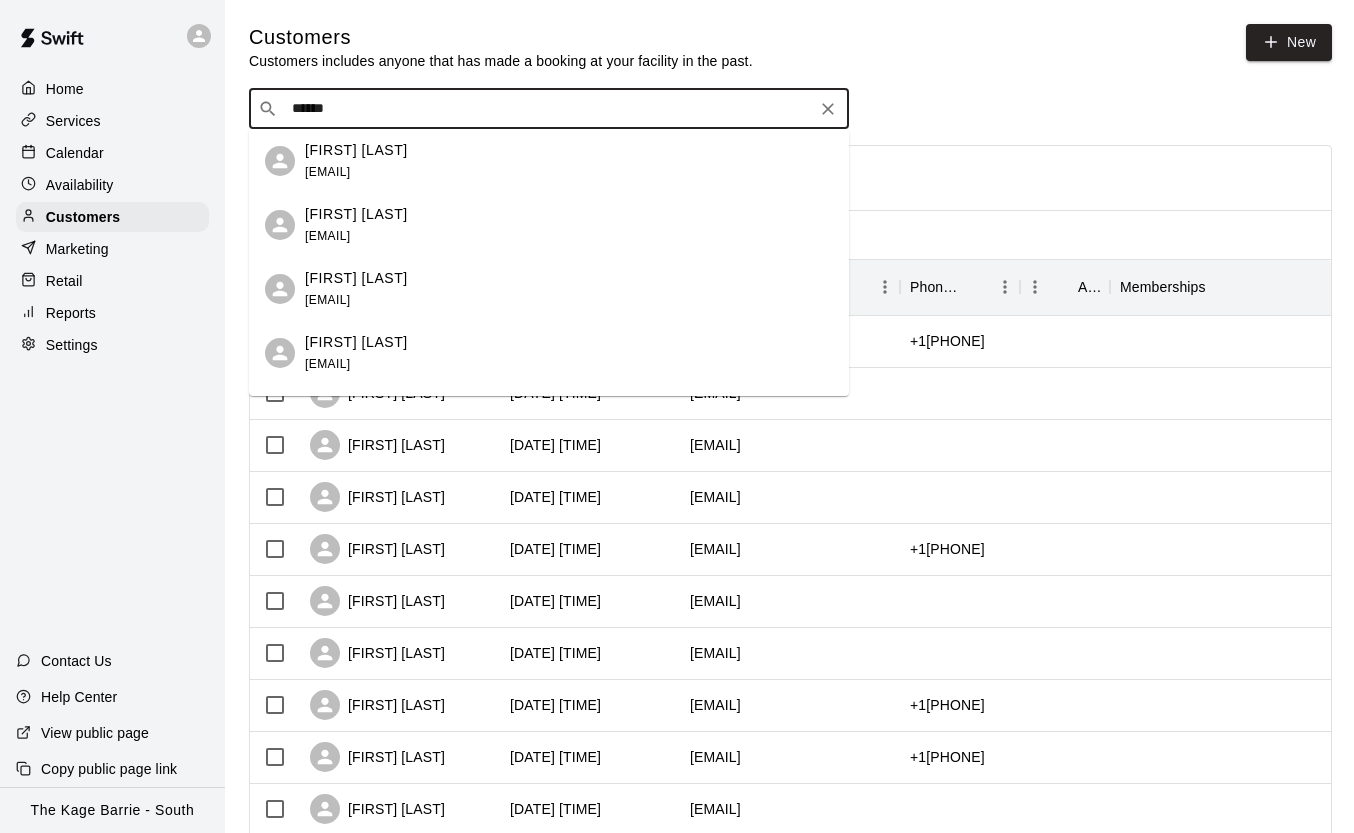 click on "brad_r_haines@hotmail.com" at bounding box center [327, 364] 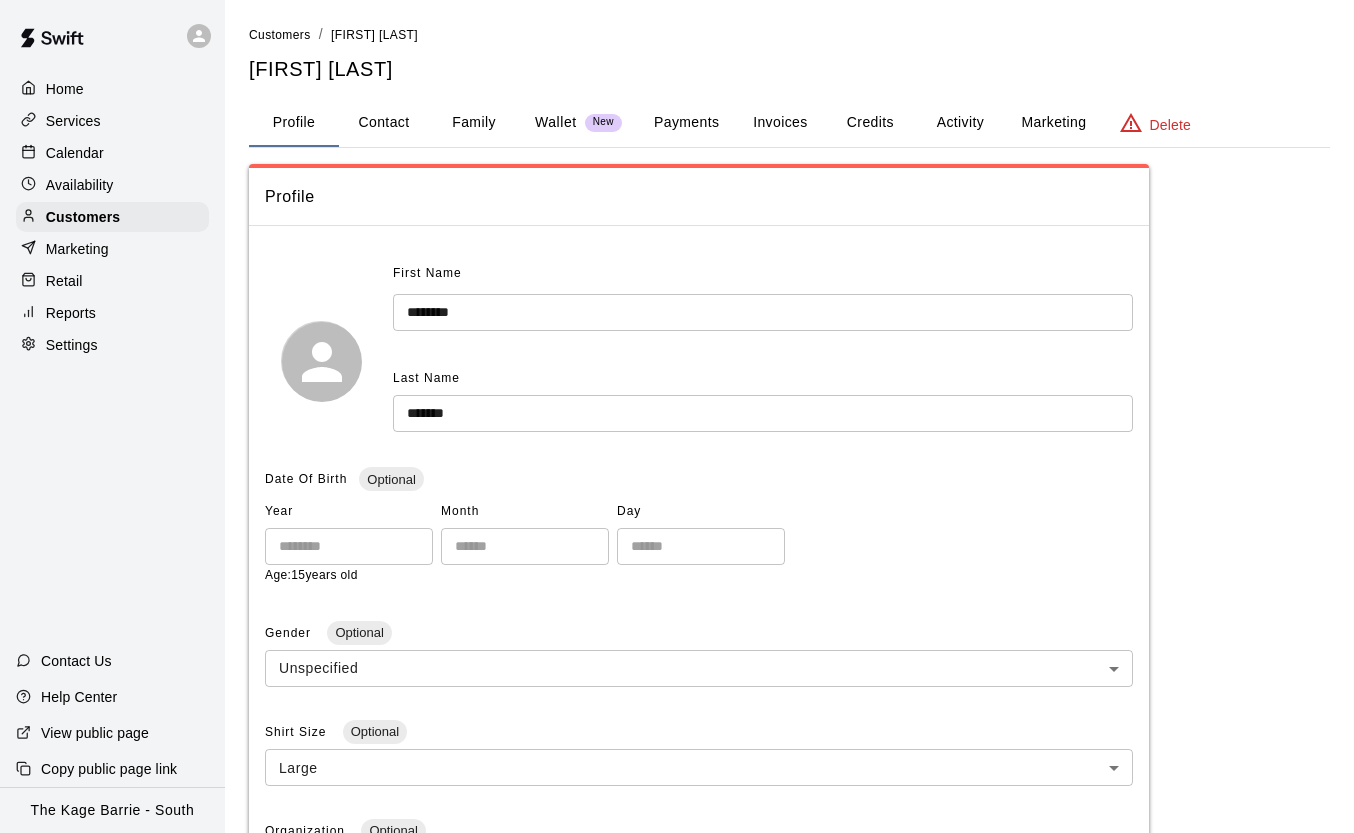 click on "Calendar" at bounding box center [112, 153] 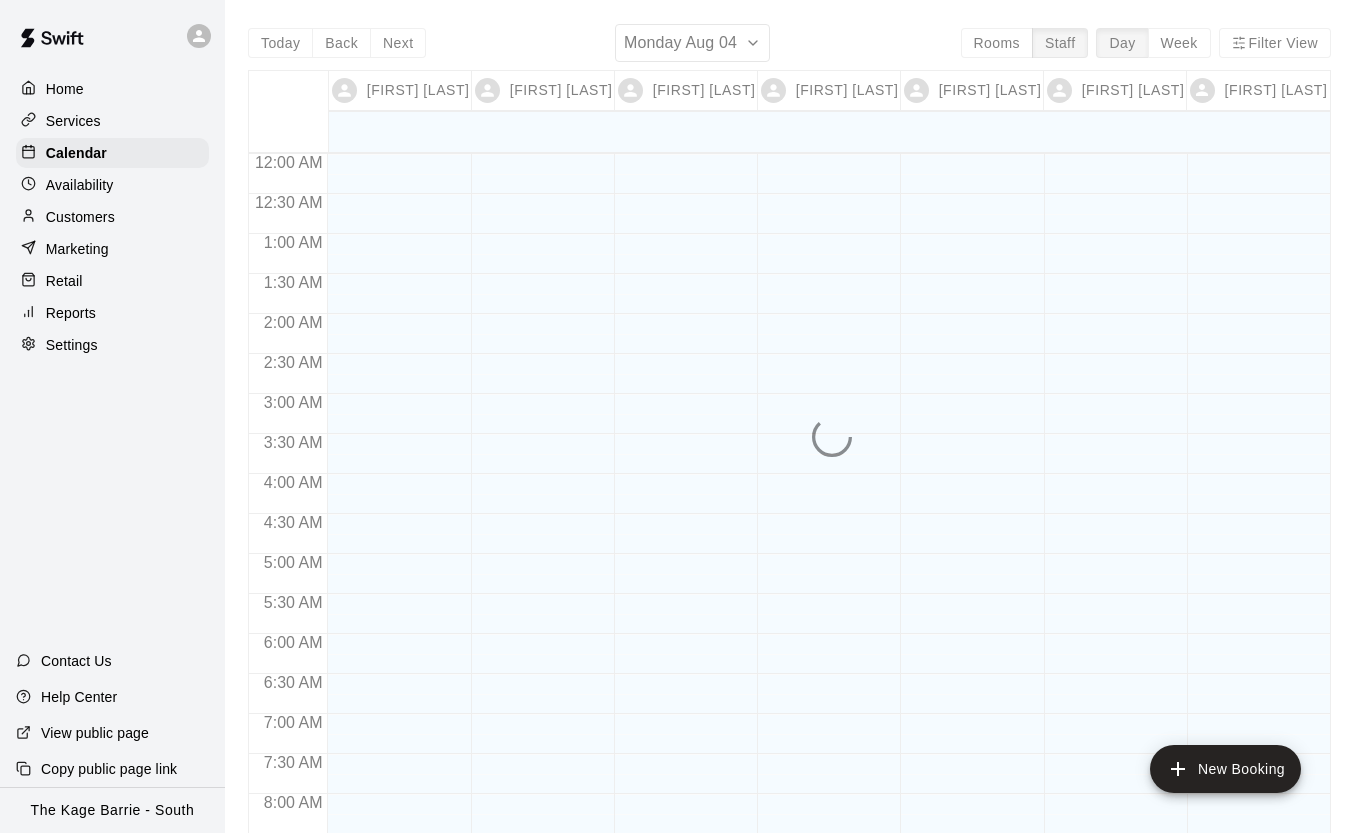 scroll, scrollTop: 1152, scrollLeft: 0, axis: vertical 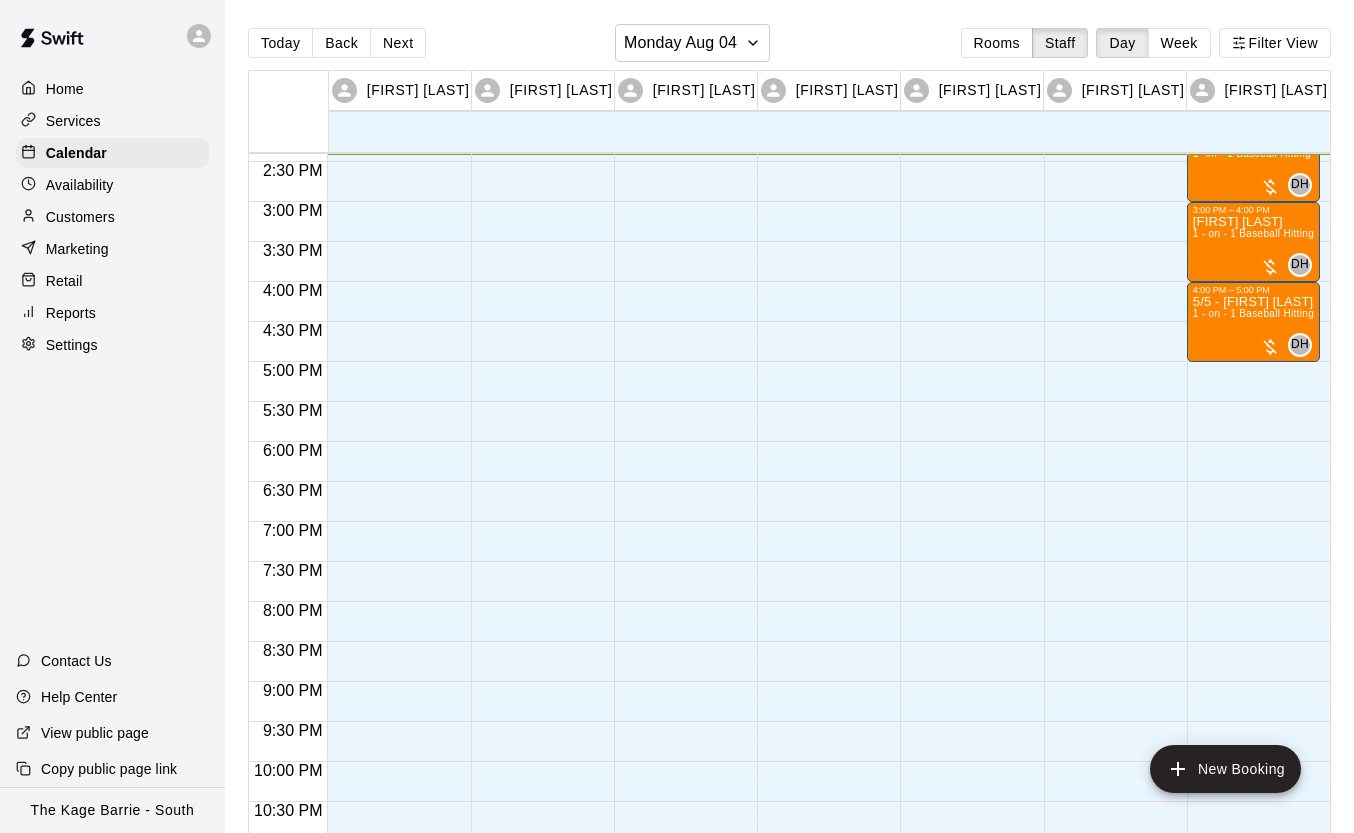 click on "Rooms" at bounding box center [997, 43] 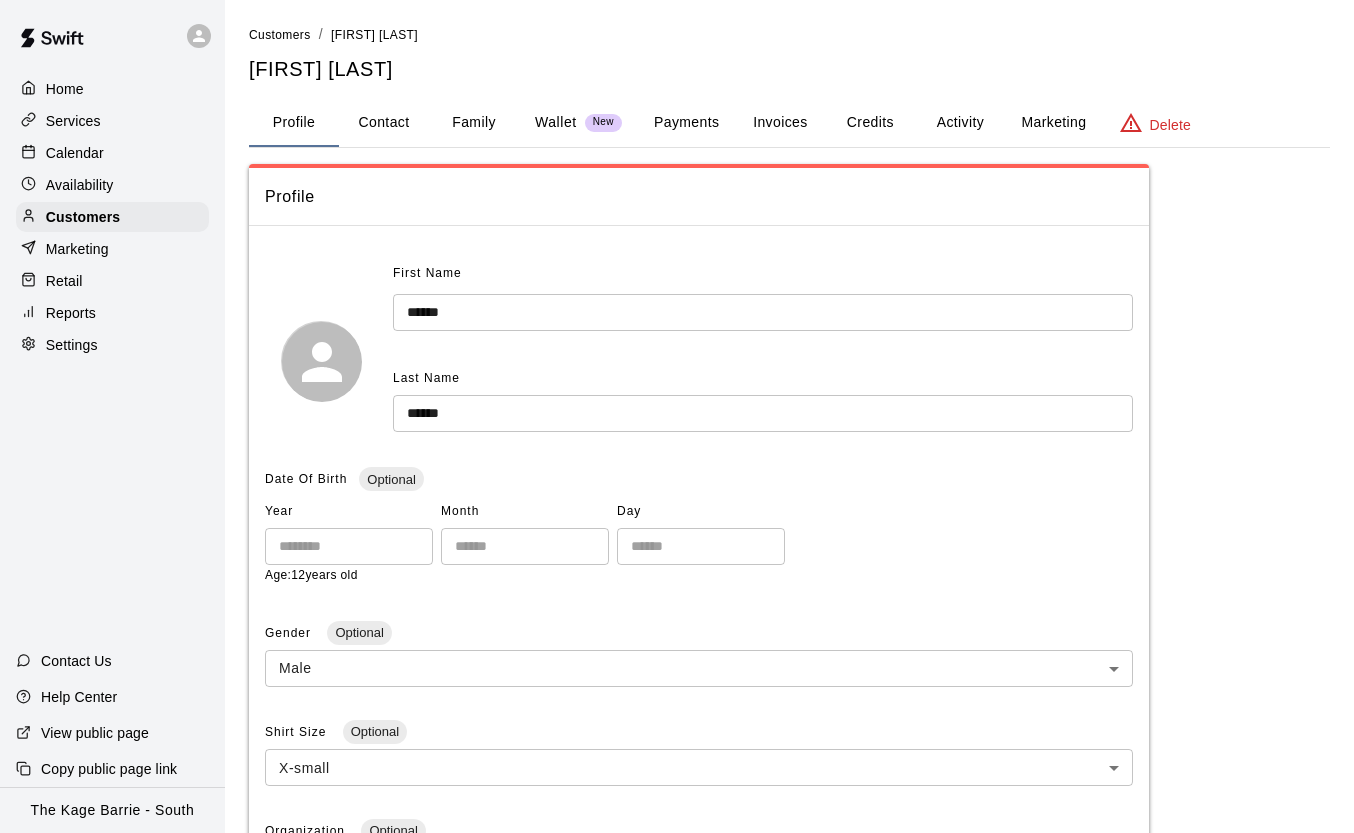 scroll, scrollTop: 0, scrollLeft: 0, axis: both 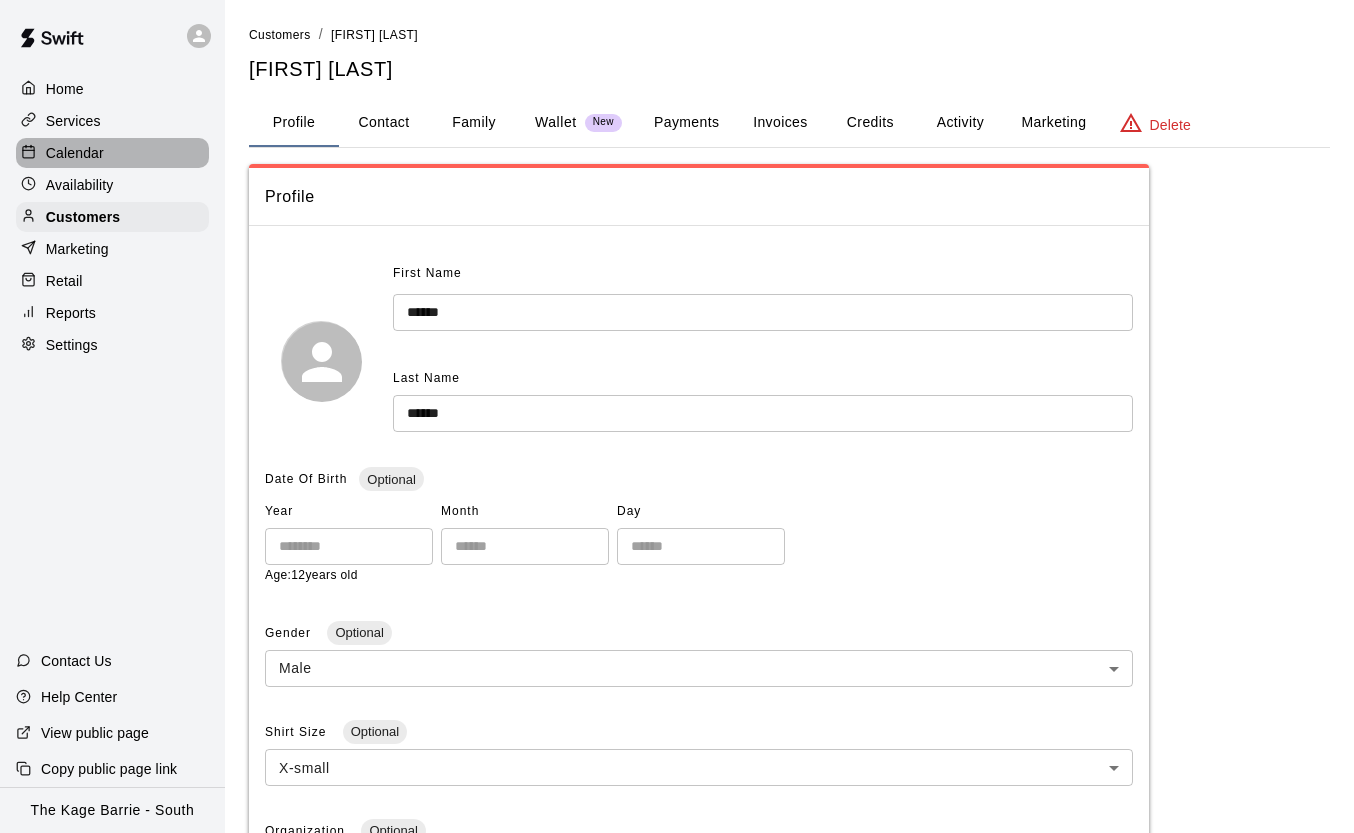 click on "Calendar" at bounding box center (112, 153) 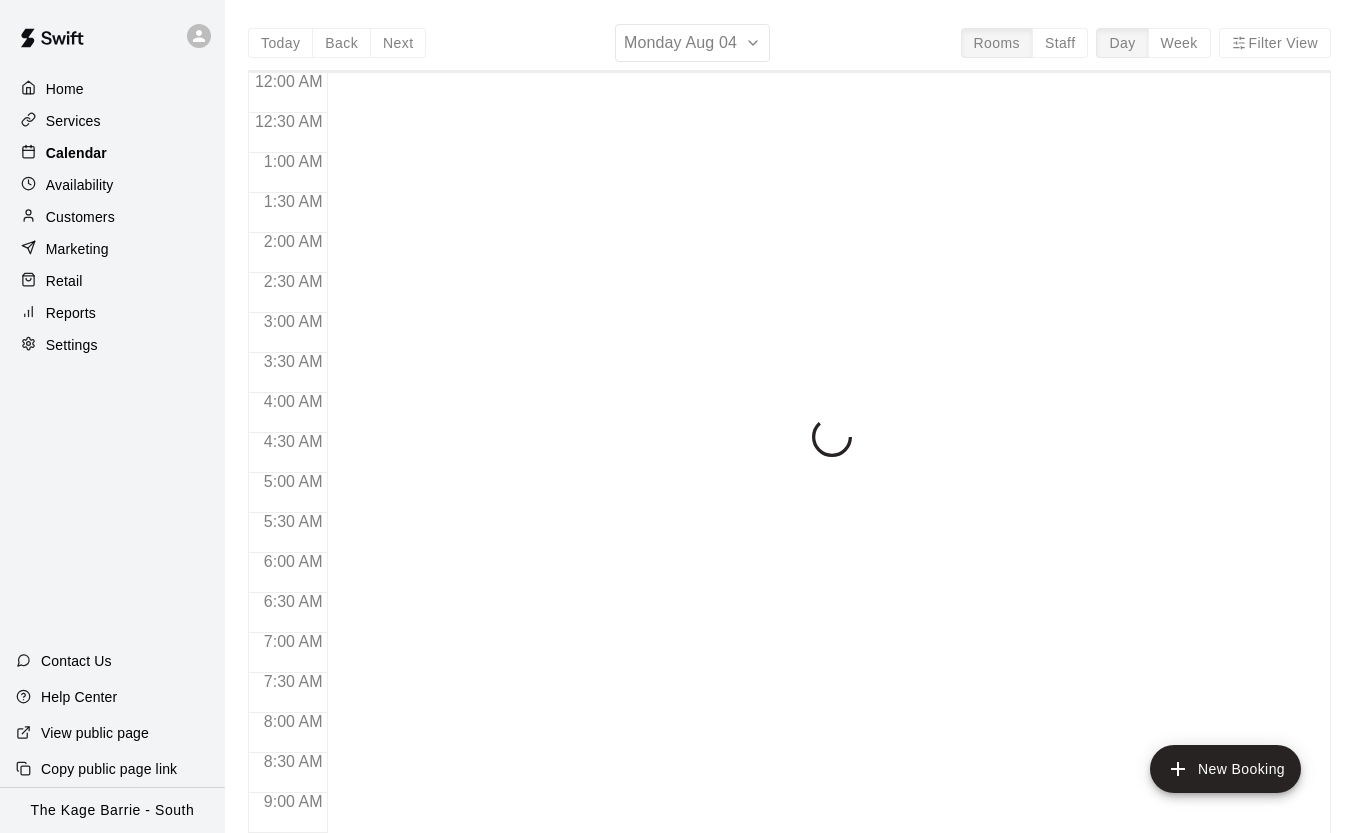 scroll, scrollTop: 1137, scrollLeft: 0, axis: vertical 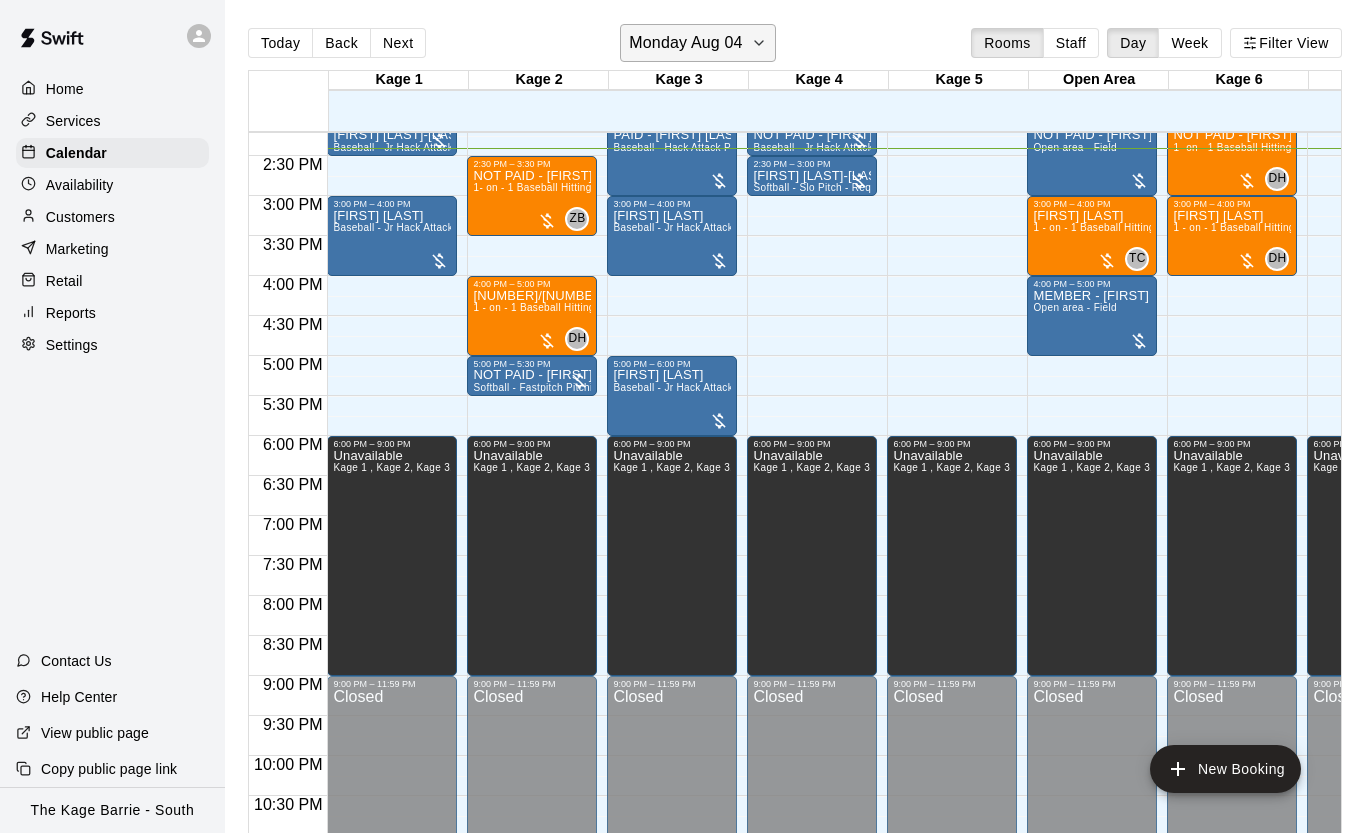 click on "Monday Aug 04" at bounding box center (697, 43) 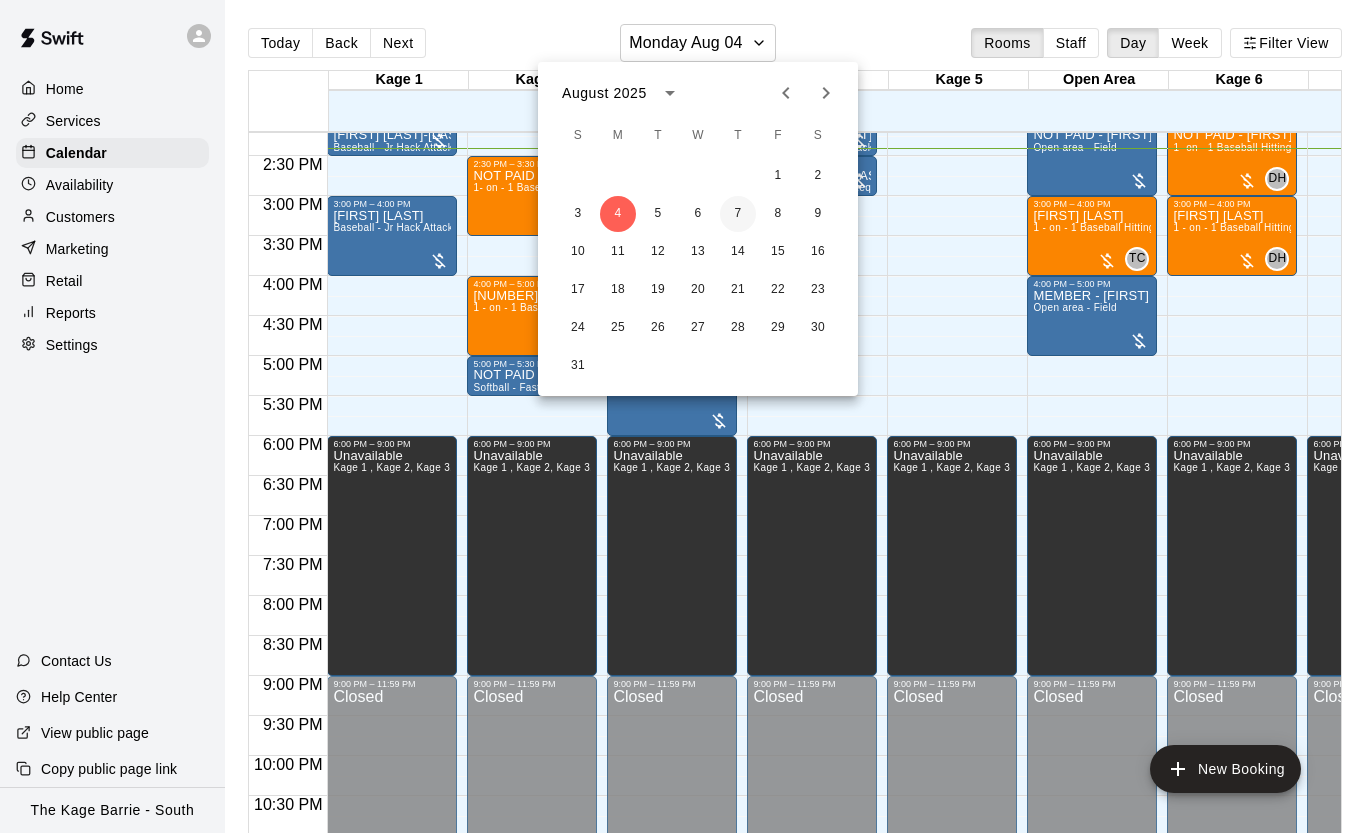 click on "7" at bounding box center [738, 214] 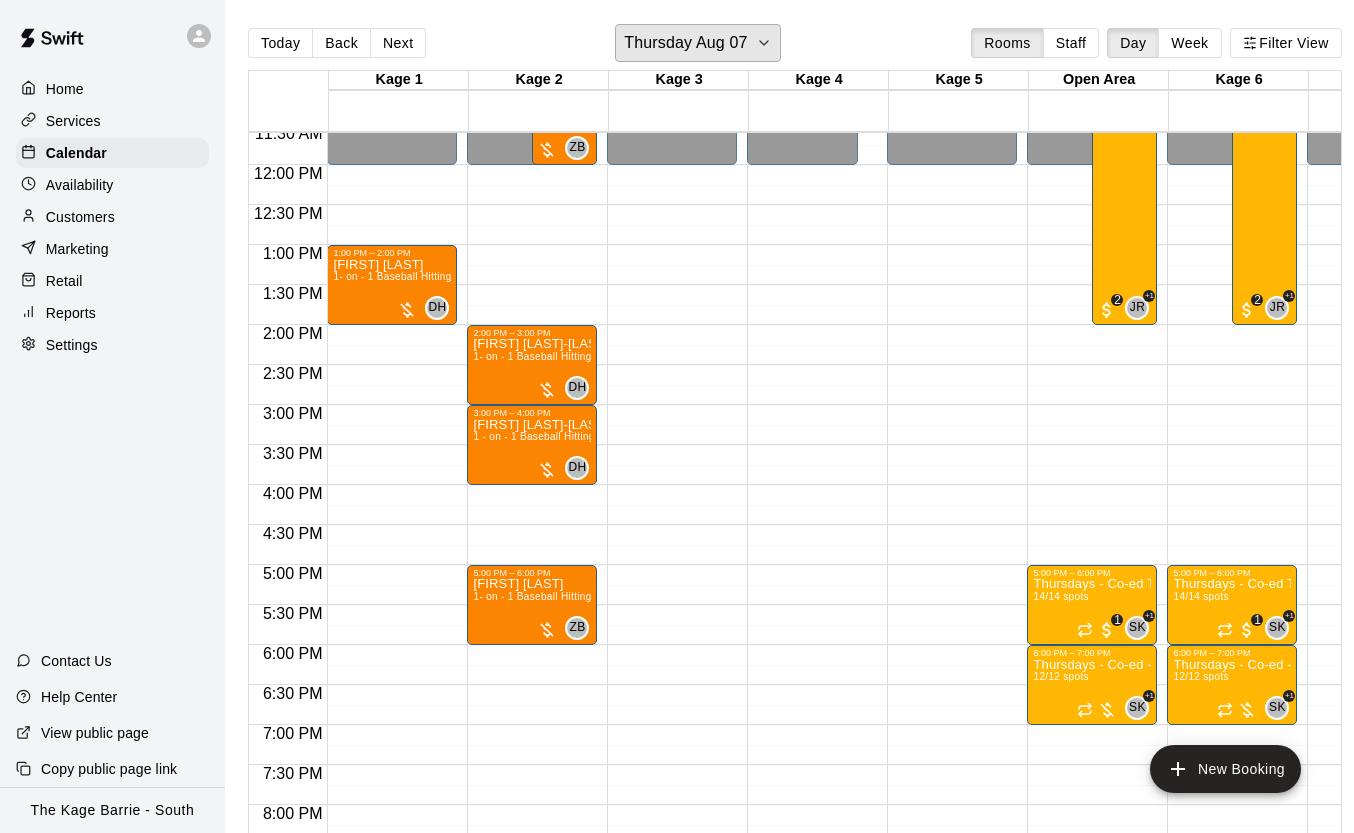 scroll, scrollTop: 928, scrollLeft: 5, axis: both 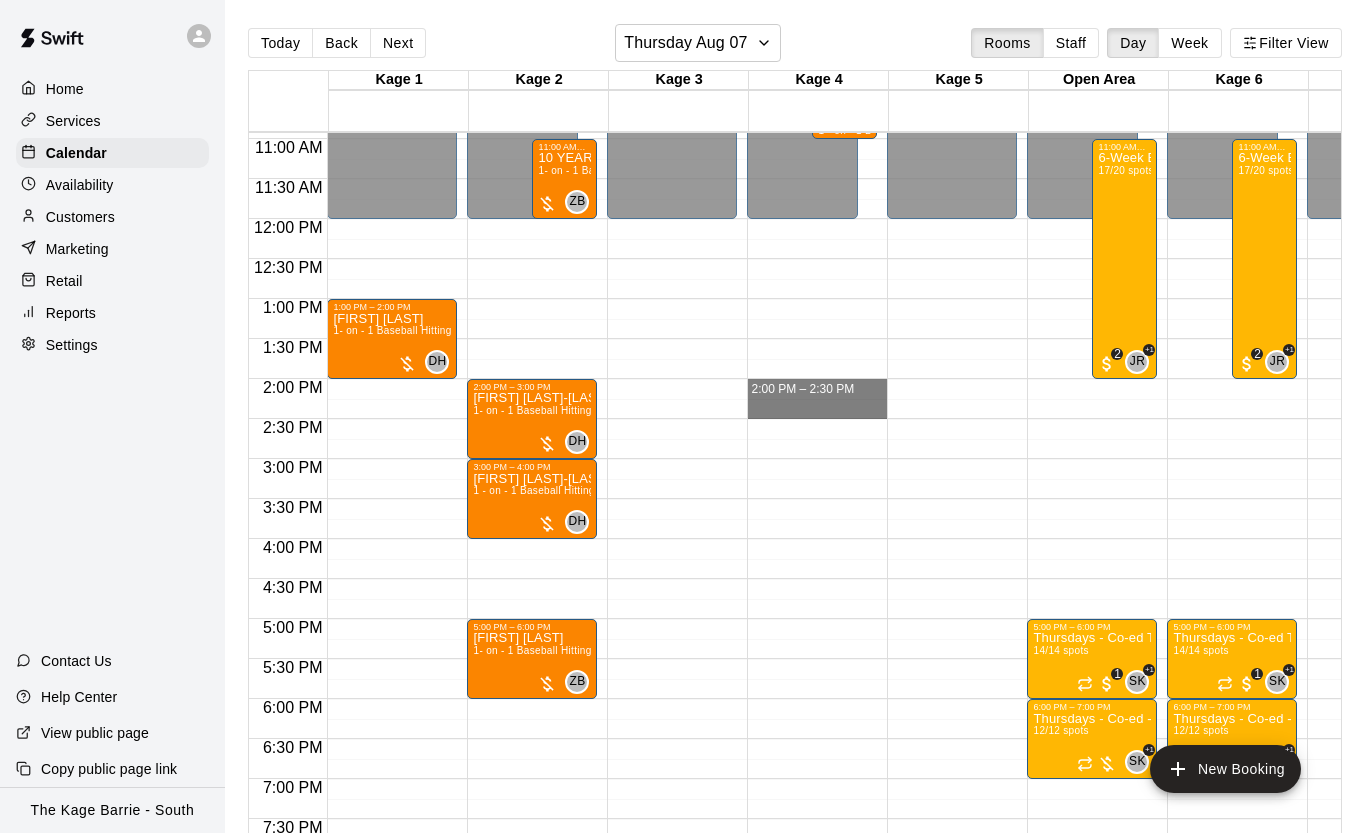 drag, startPoint x: 838, startPoint y: 380, endPoint x: 838, endPoint y: 413, distance: 33 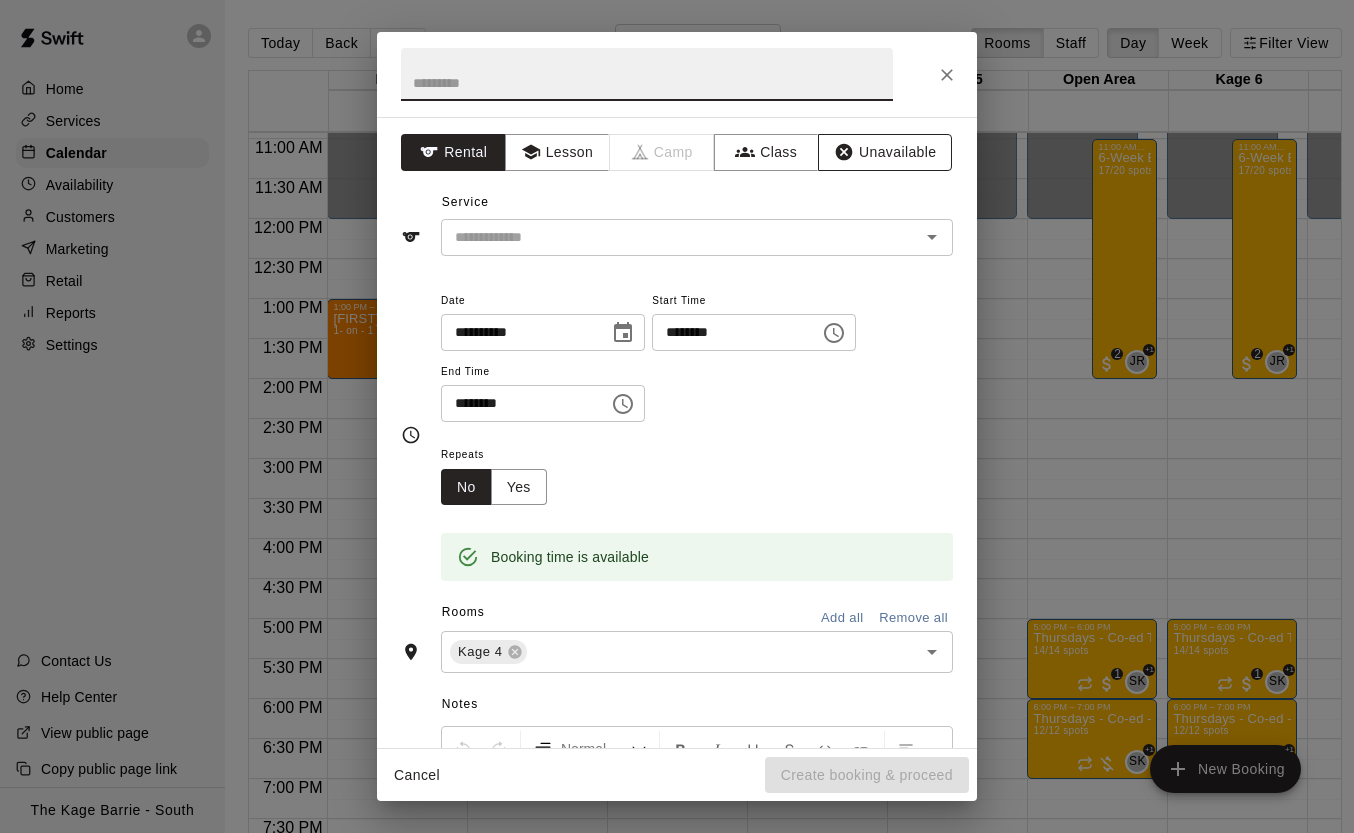 click on "Unavailable" at bounding box center (885, 152) 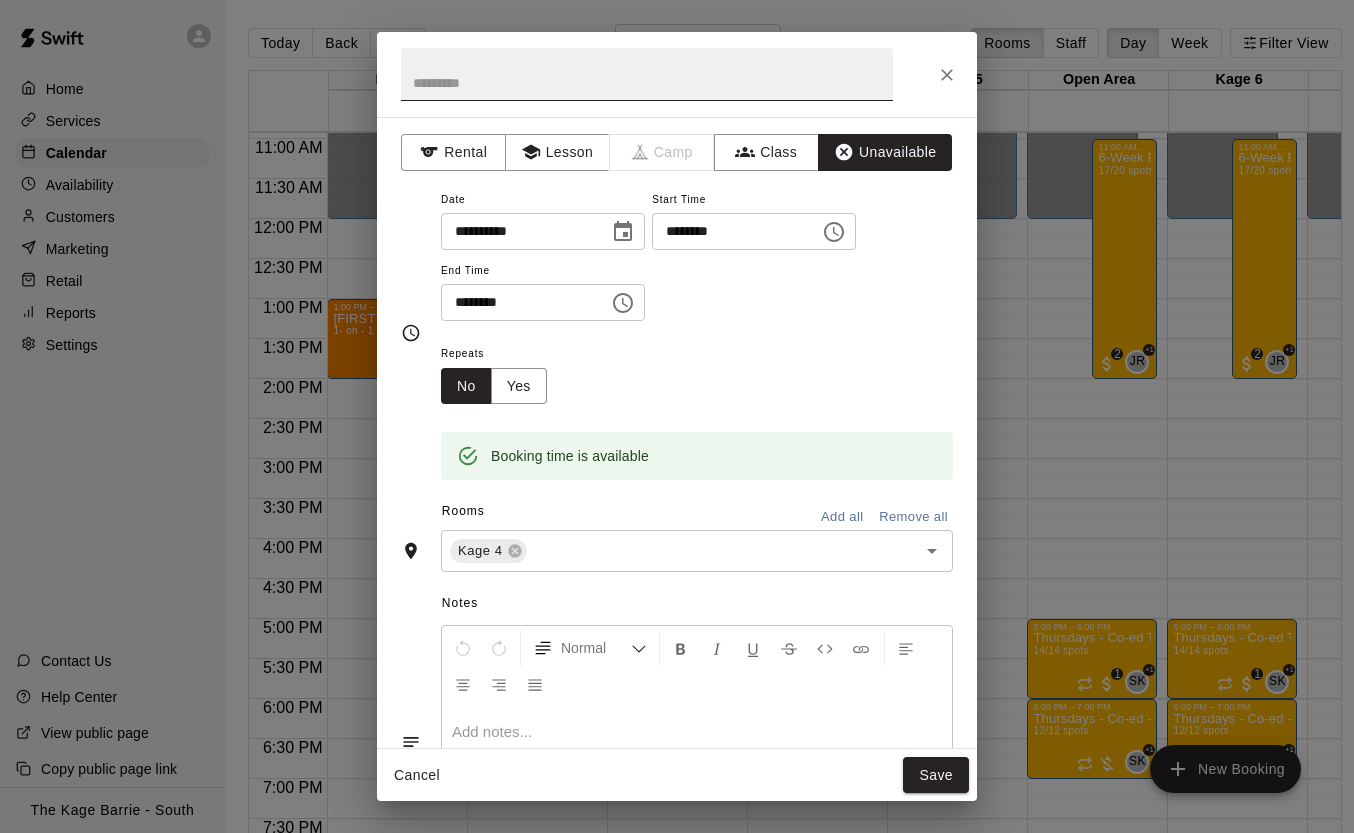click at bounding box center (647, 74) 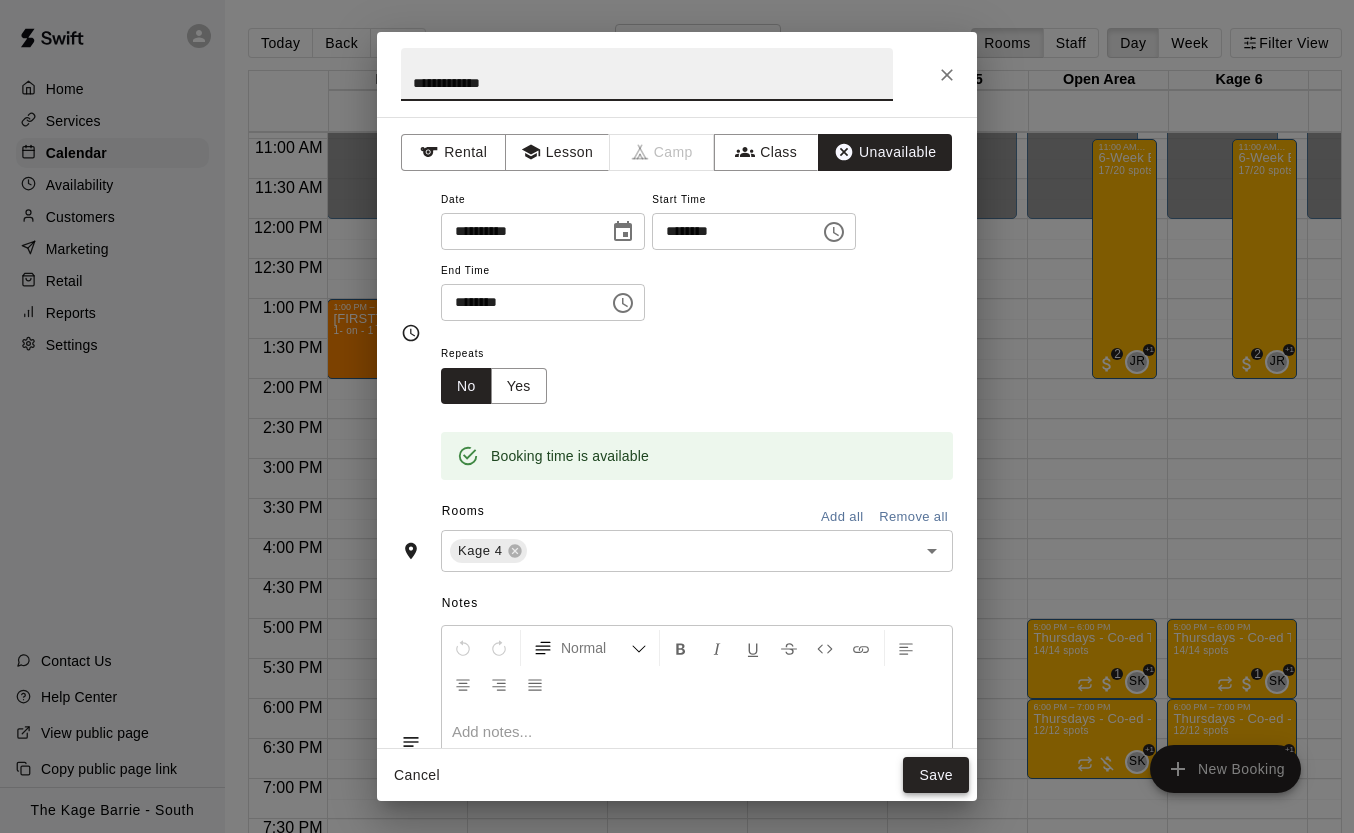type on "**********" 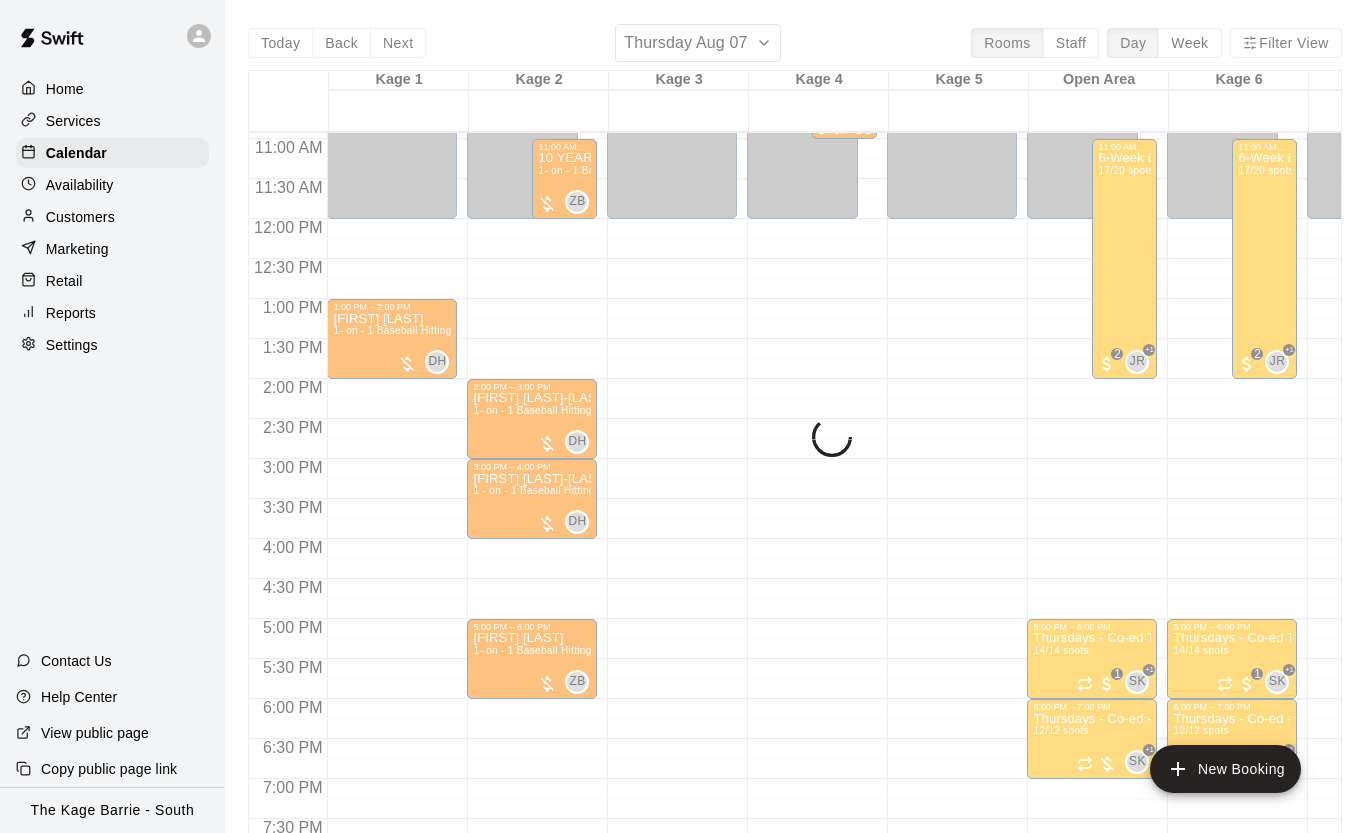 scroll, scrollTop: 874, scrollLeft: 1, axis: both 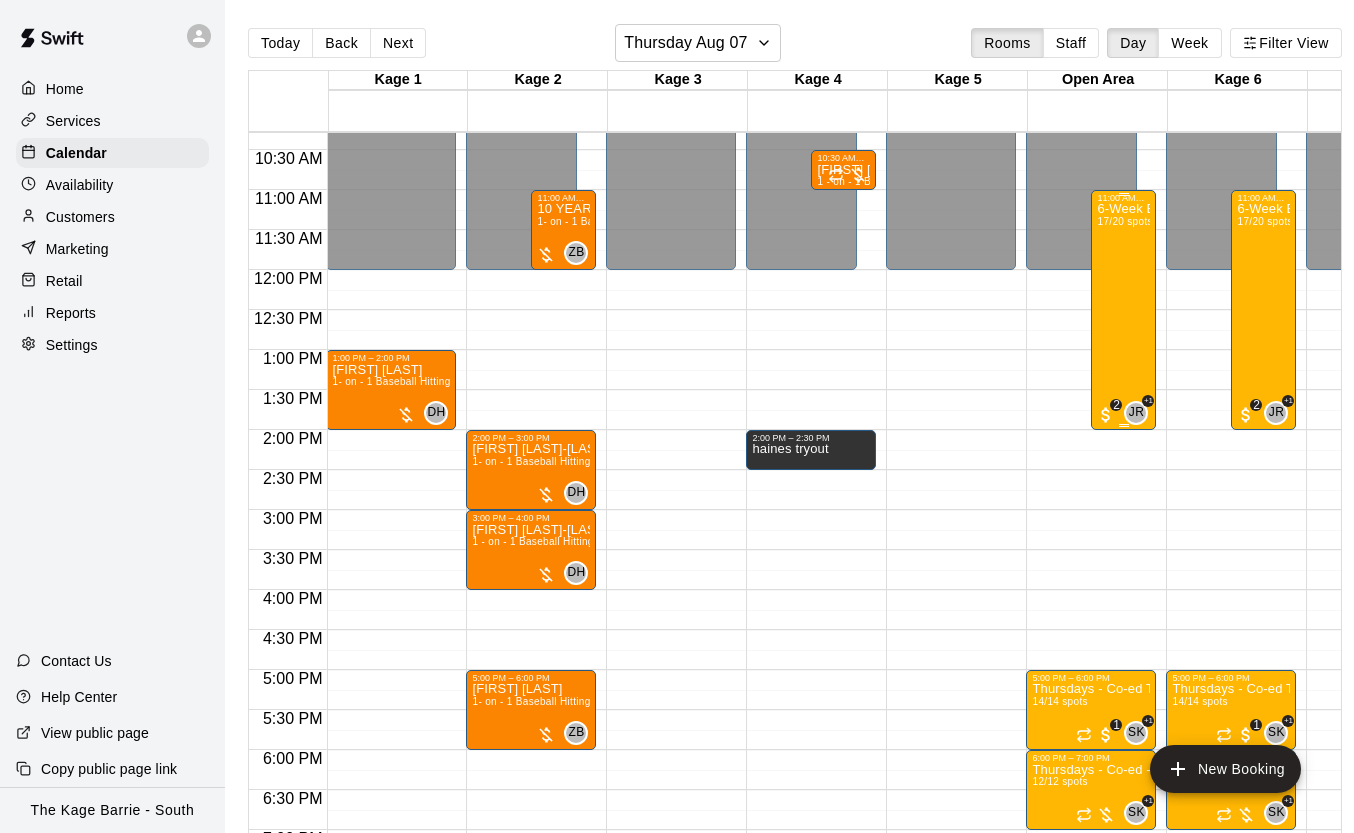 click on "6-Week Elite Baseball Development Program 17/20 spots" at bounding box center [1123, 619] 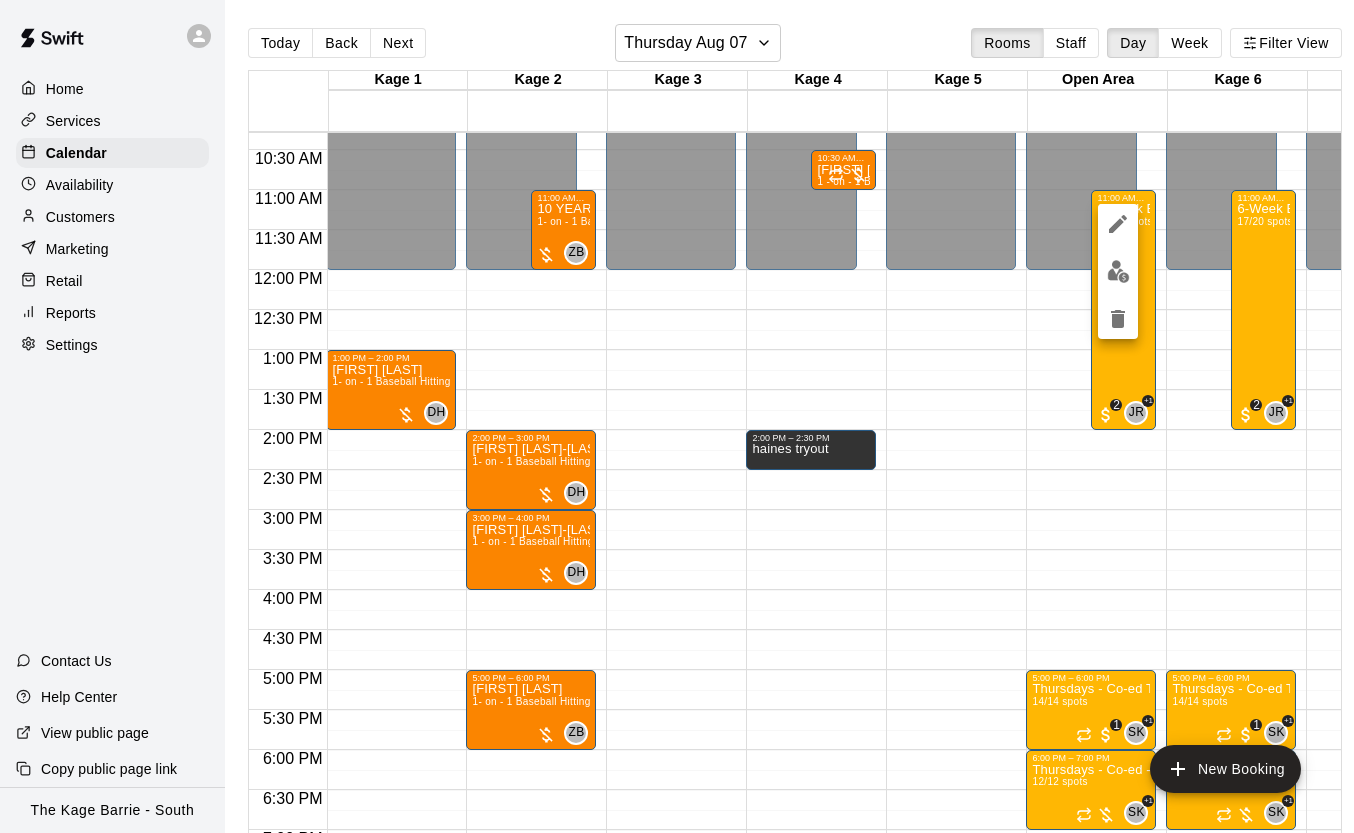 click at bounding box center (677, 416) 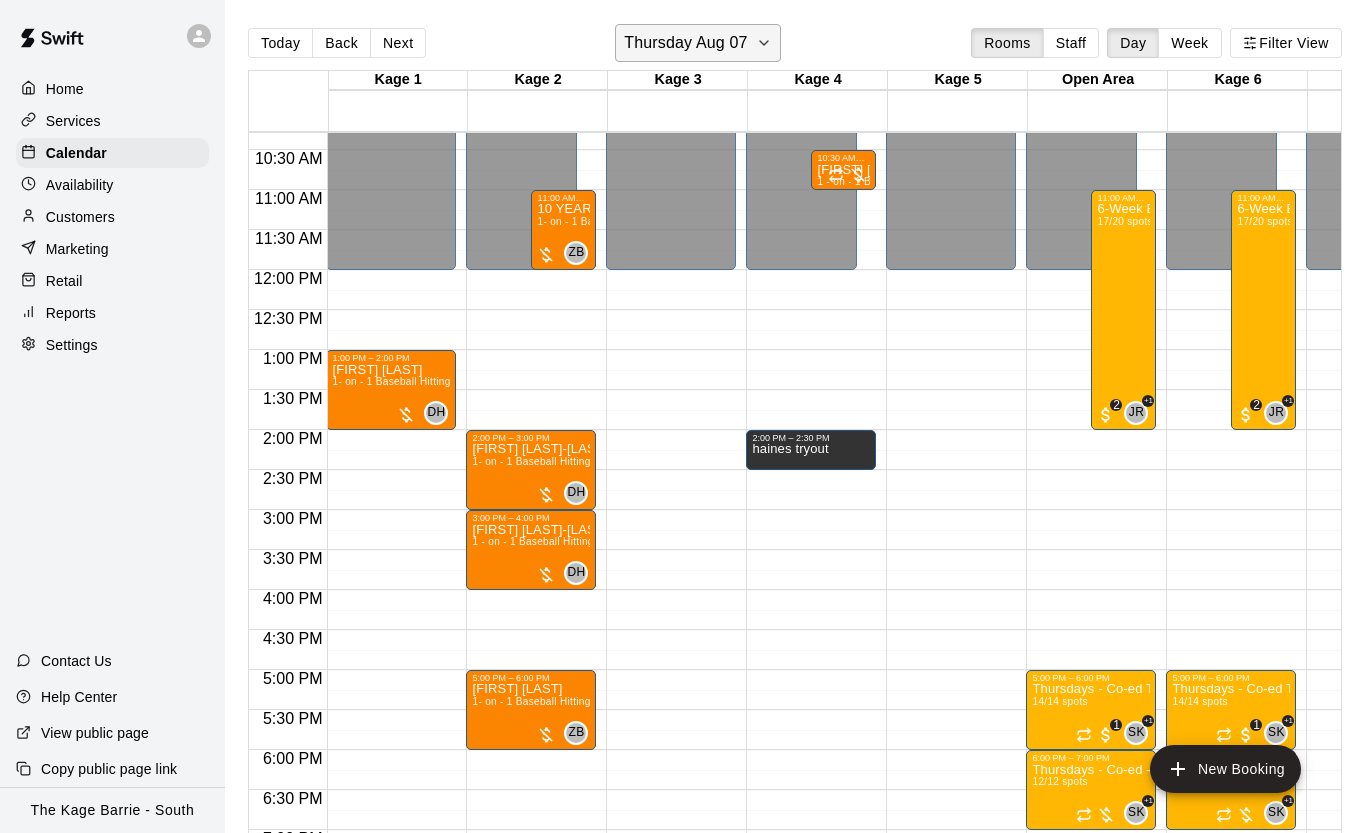 click 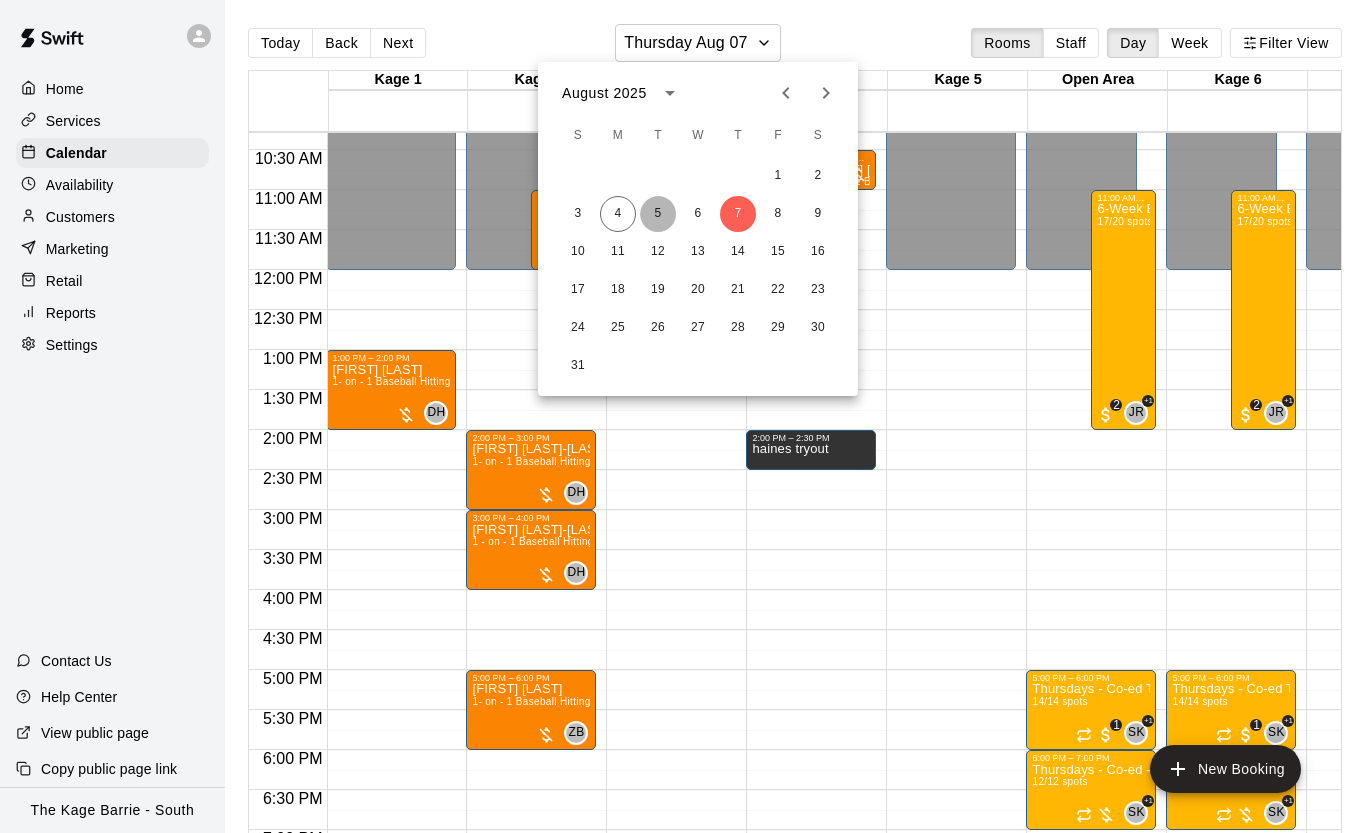 click on "5" at bounding box center [658, 214] 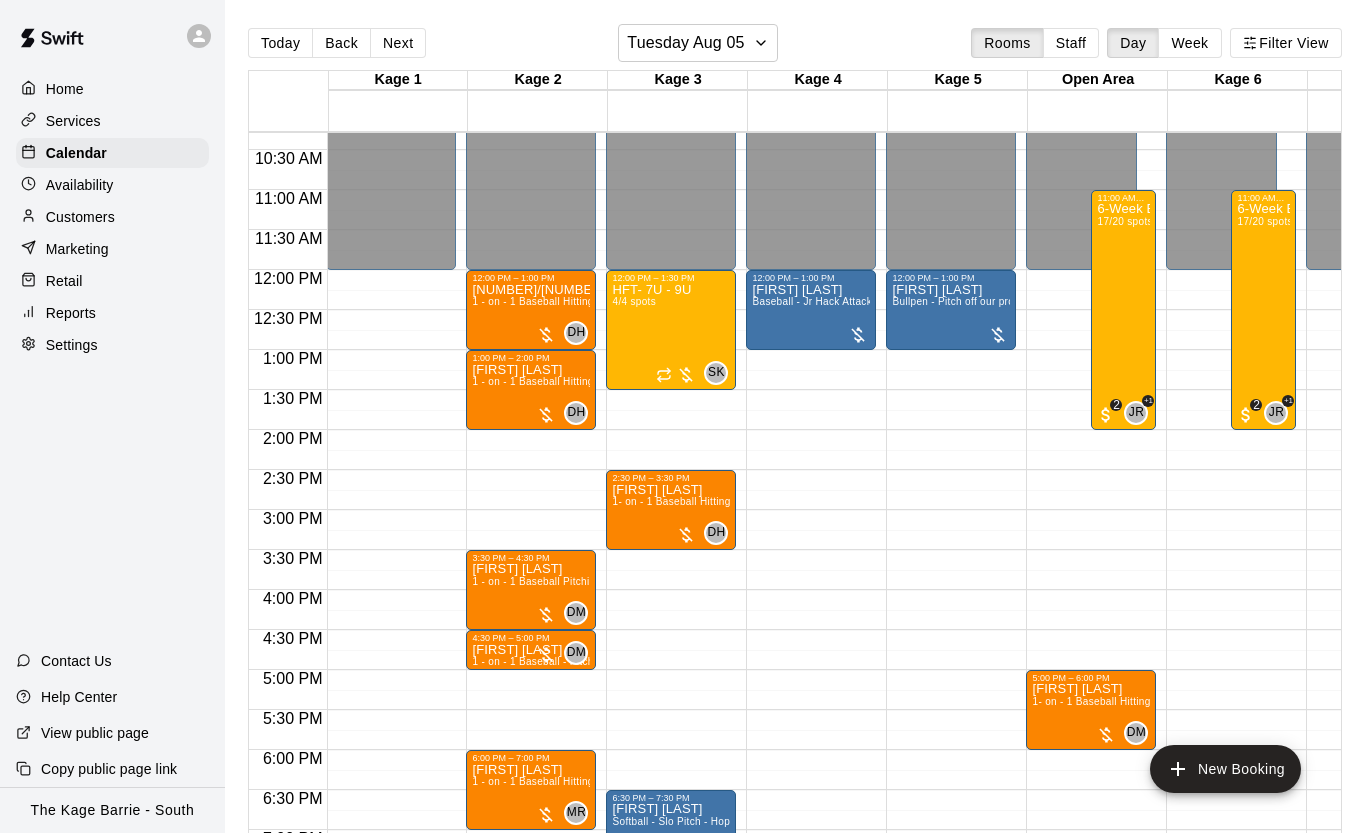 click on "Today" at bounding box center (280, 43) 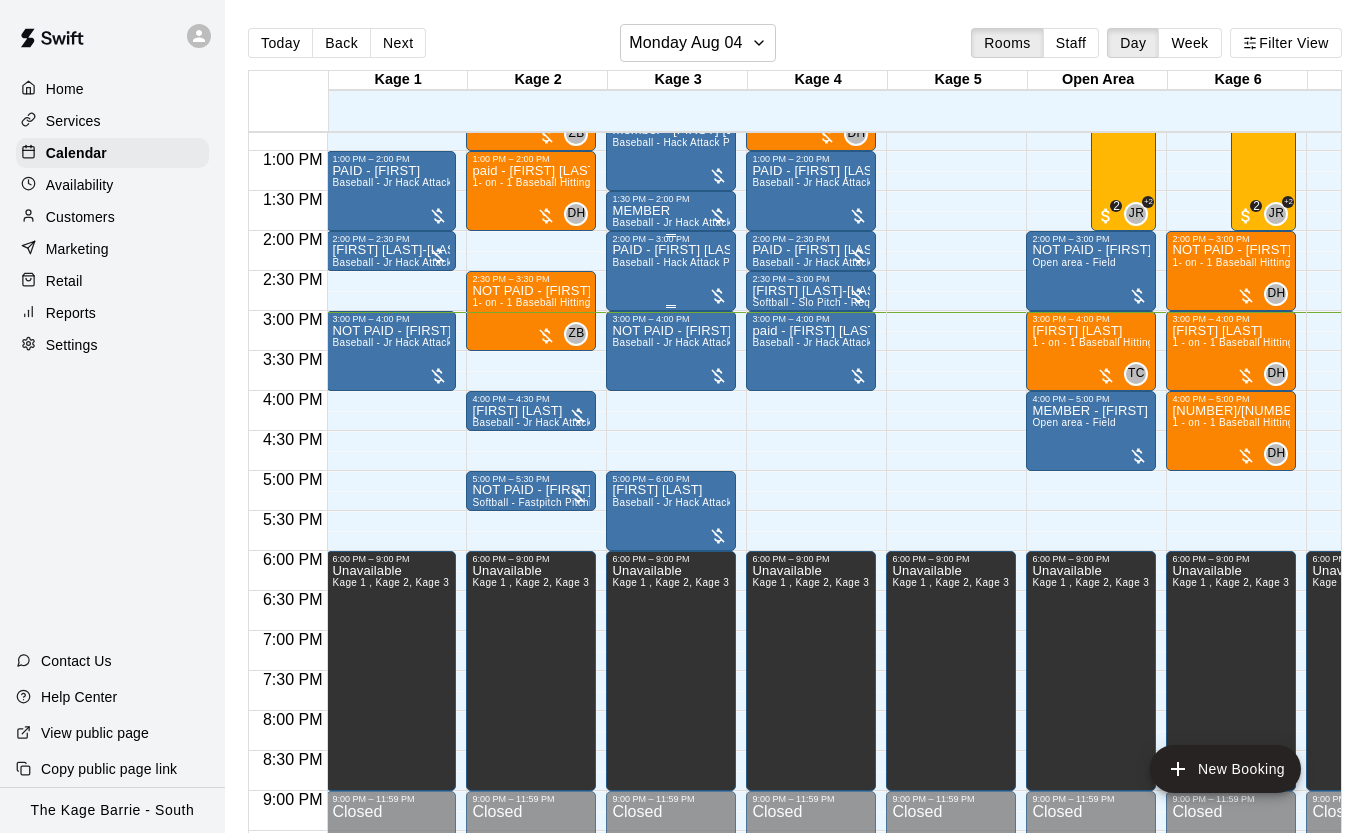 scroll, scrollTop: 1026, scrollLeft: 1, axis: both 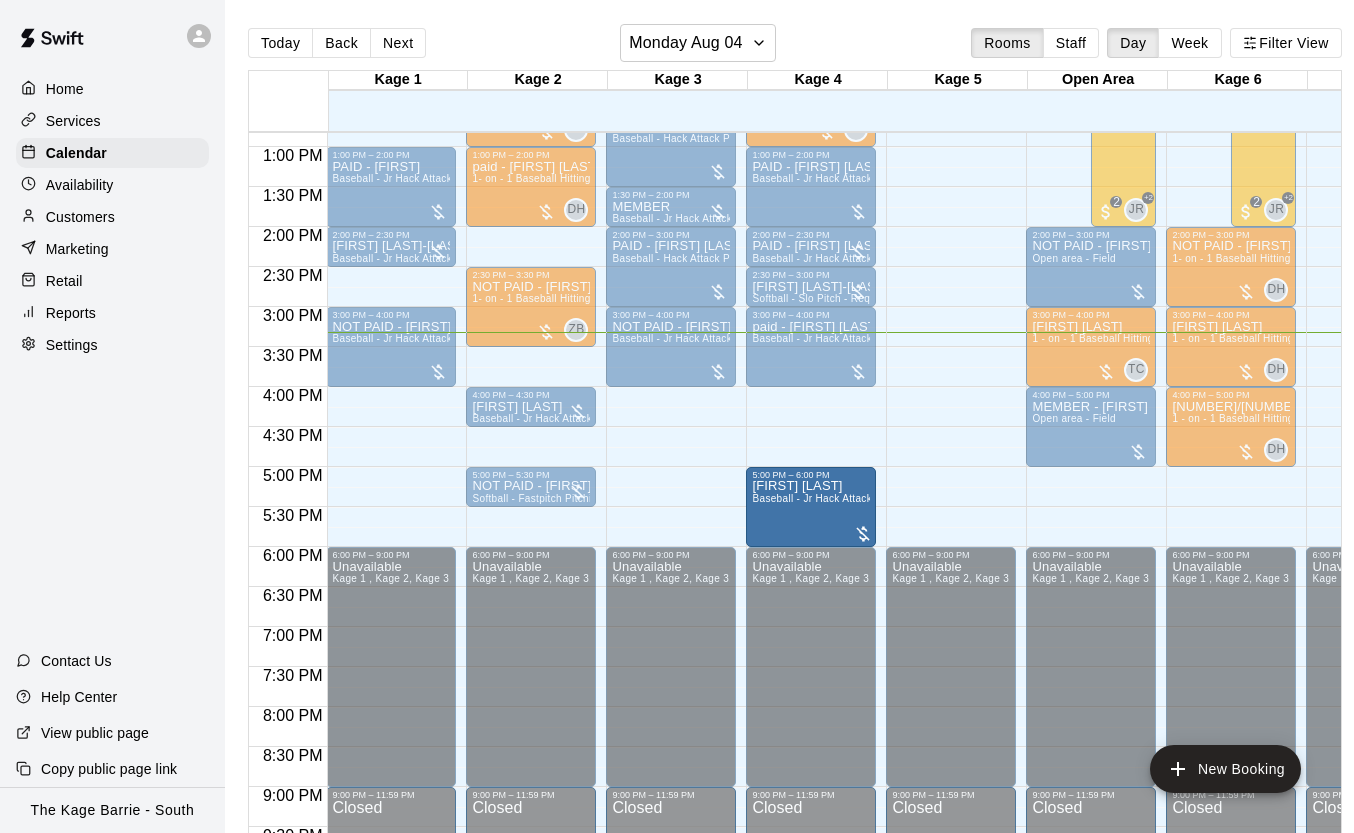 drag, startPoint x: 763, startPoint y: 511, endPoint x: 785, endPoint y: 513, distance: 22.090721 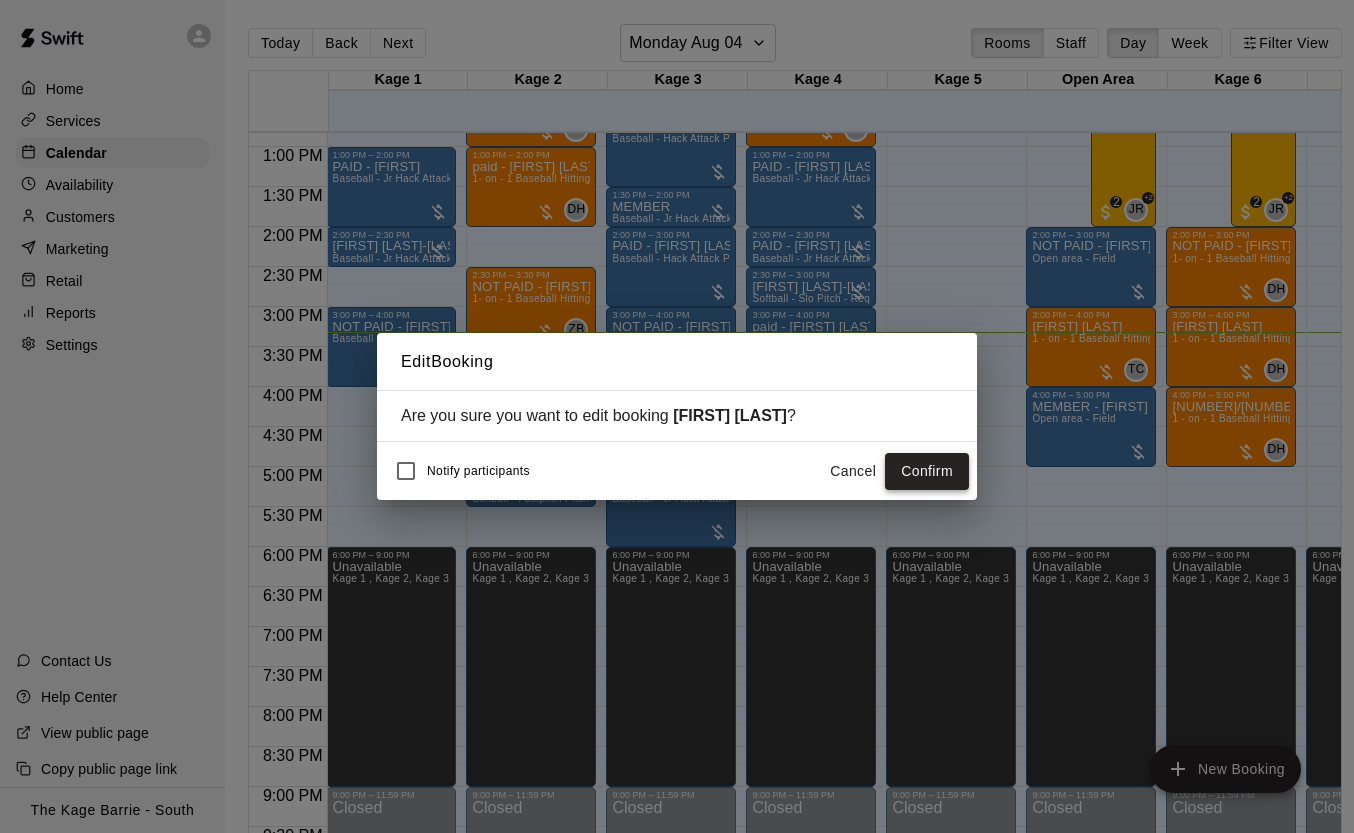 click on "Confirm" at bounding box center [927, 471] 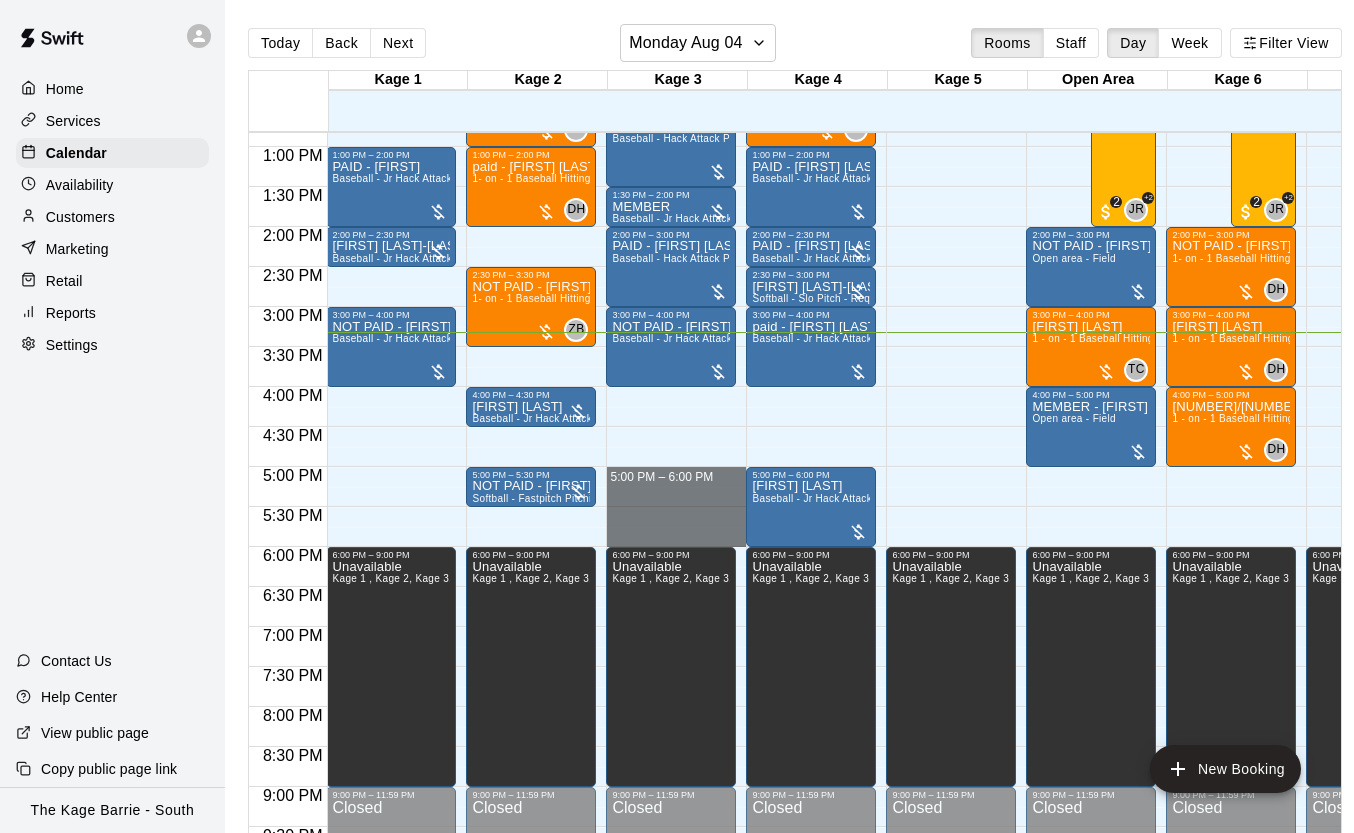 drag, startPoint x: 676, startPoint y: 470, endPoint x: 684, endPoint y: 503, distance: 33.955853 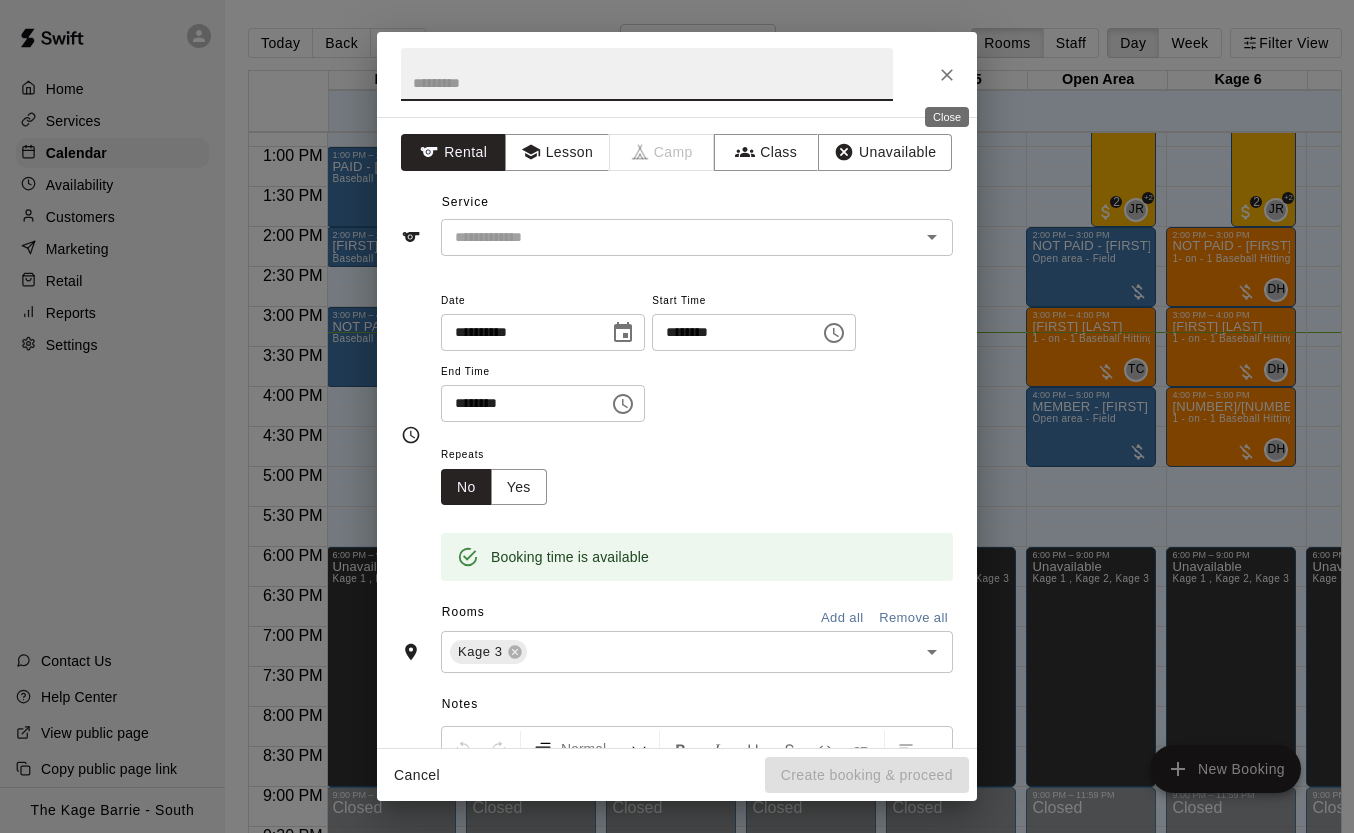 click 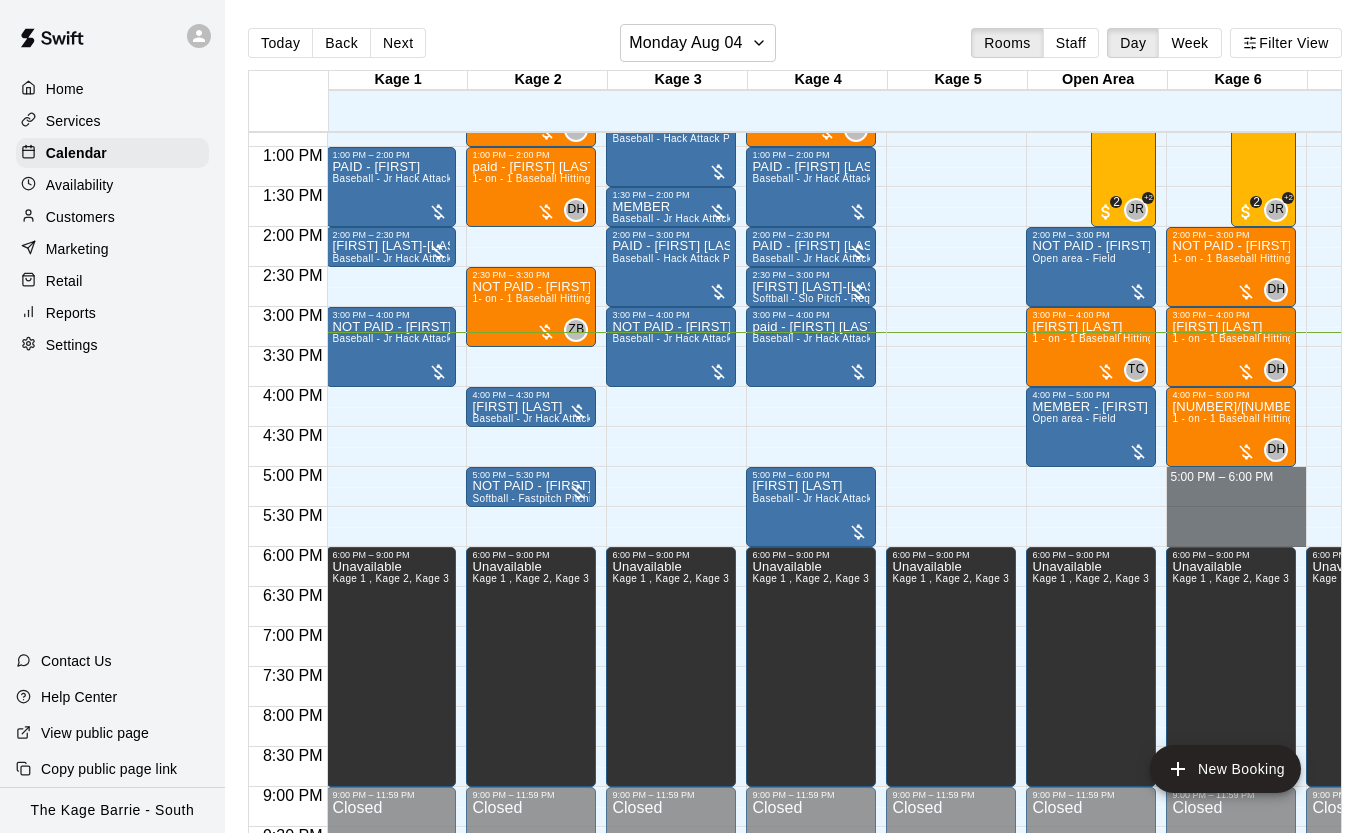 drag, startPoint x: 1230, startPoint y: 470, endPoint x: 1225, endPoint y: 544, distance: 74.168724 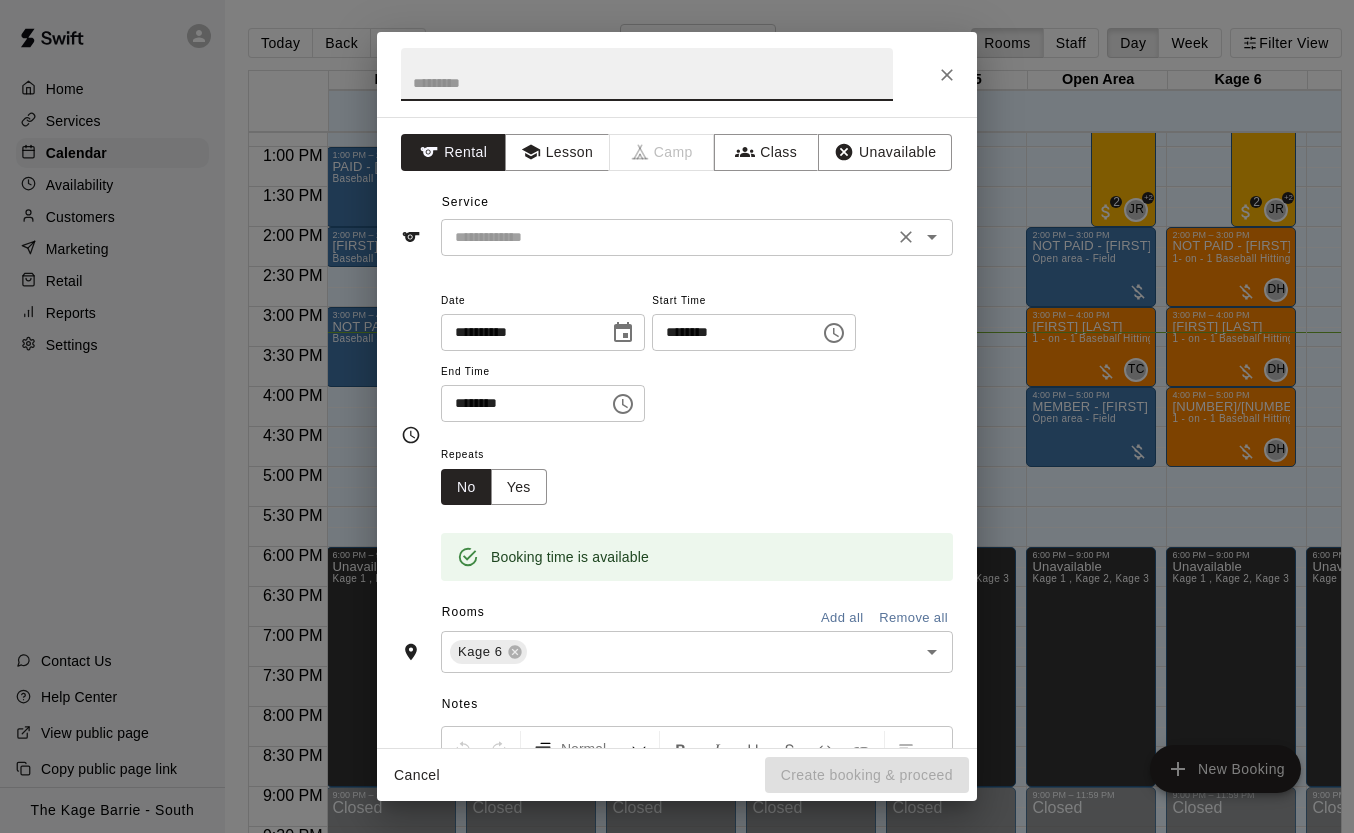 click at bounding box center (667, 237) 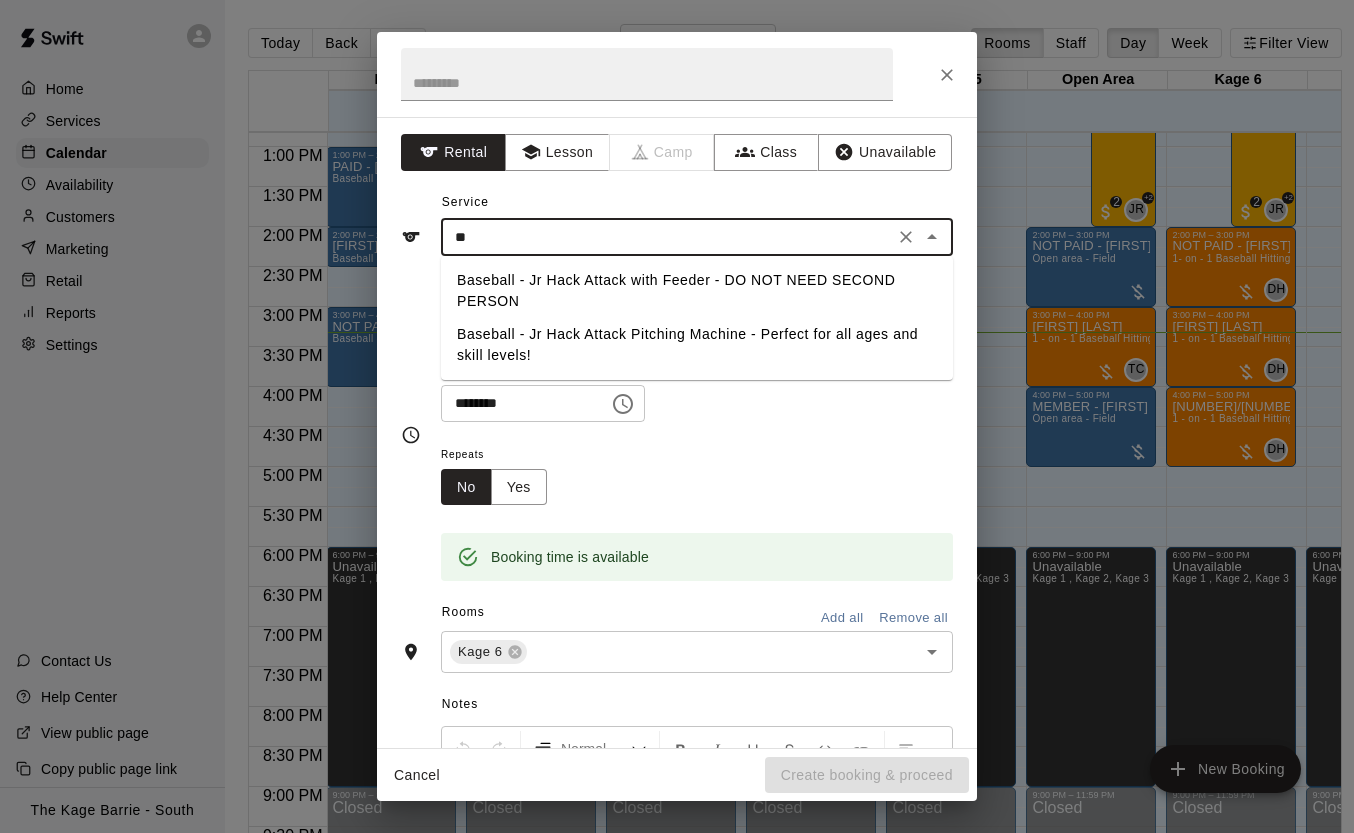 click on "Baseball - Jr Hack Attack Pitching Machine - Perfect for all ages and skill levels!" at bounding box center (697, 345) 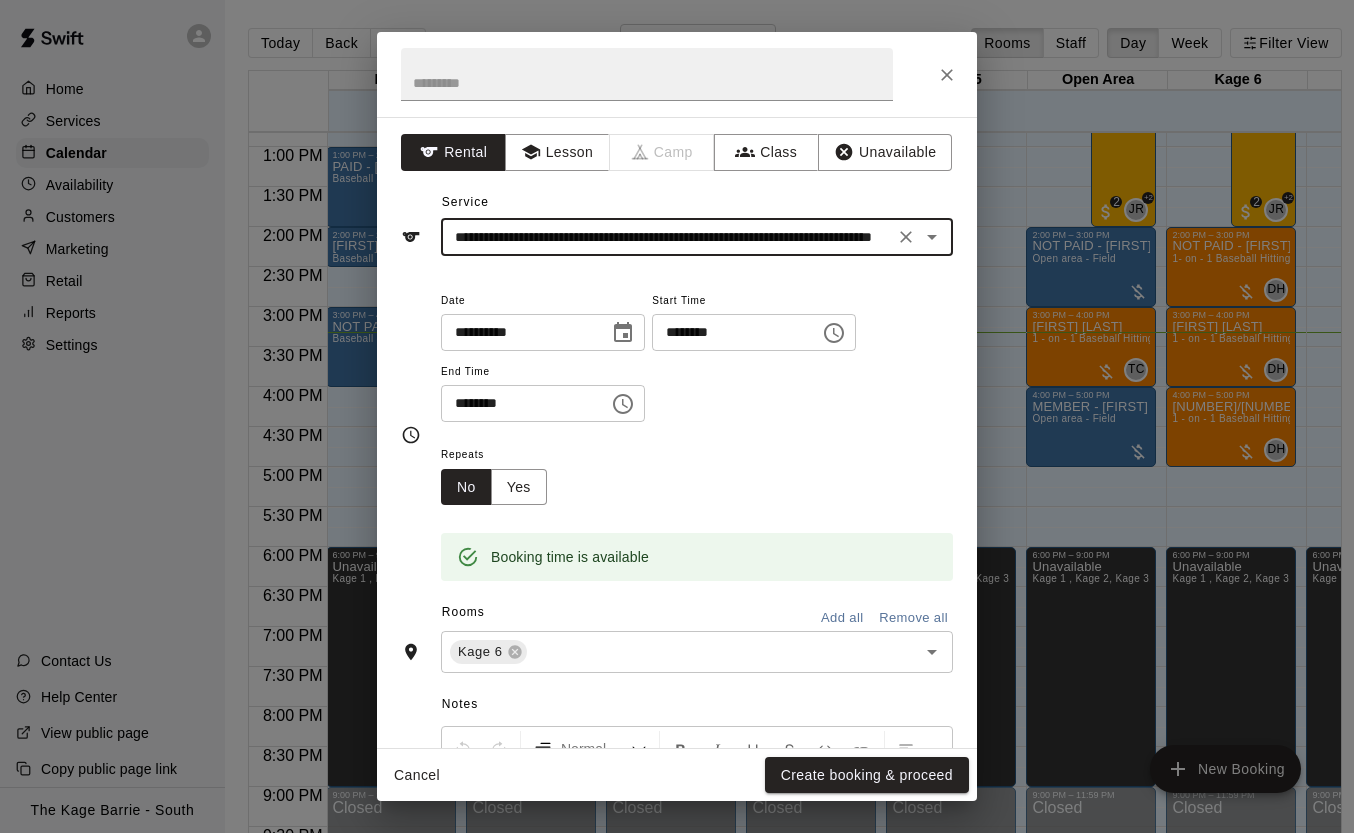 type on "**********" 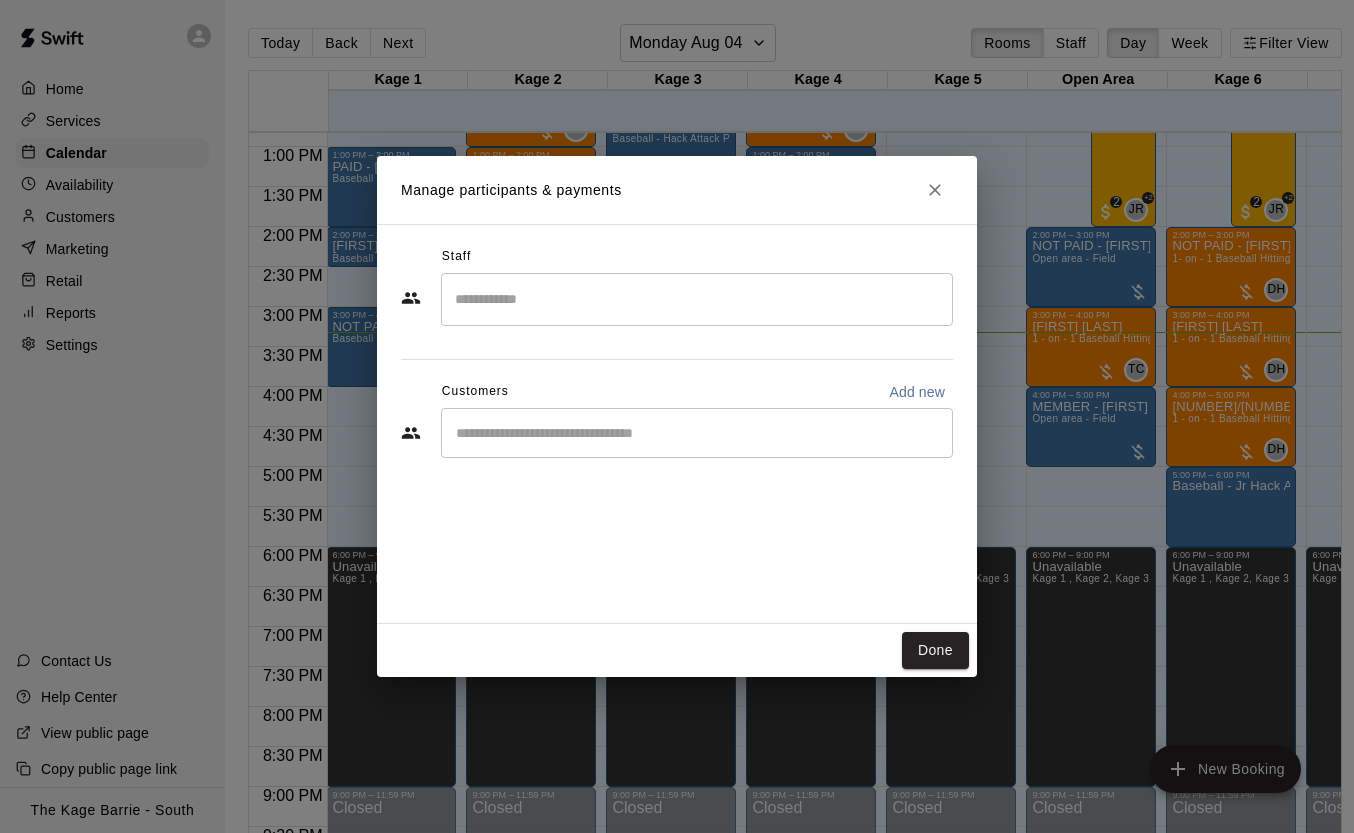 click at bounding box center (697, 433) 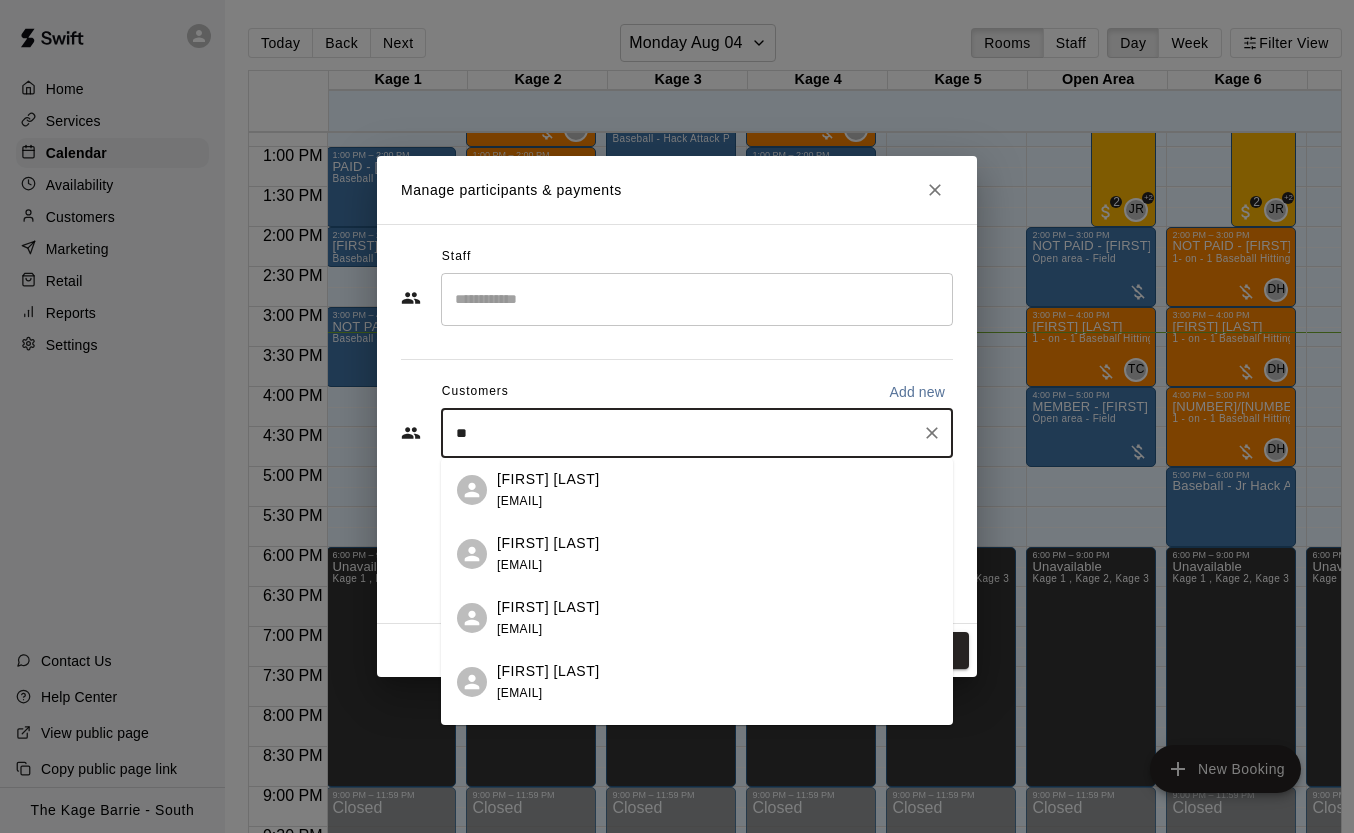 type on "*" 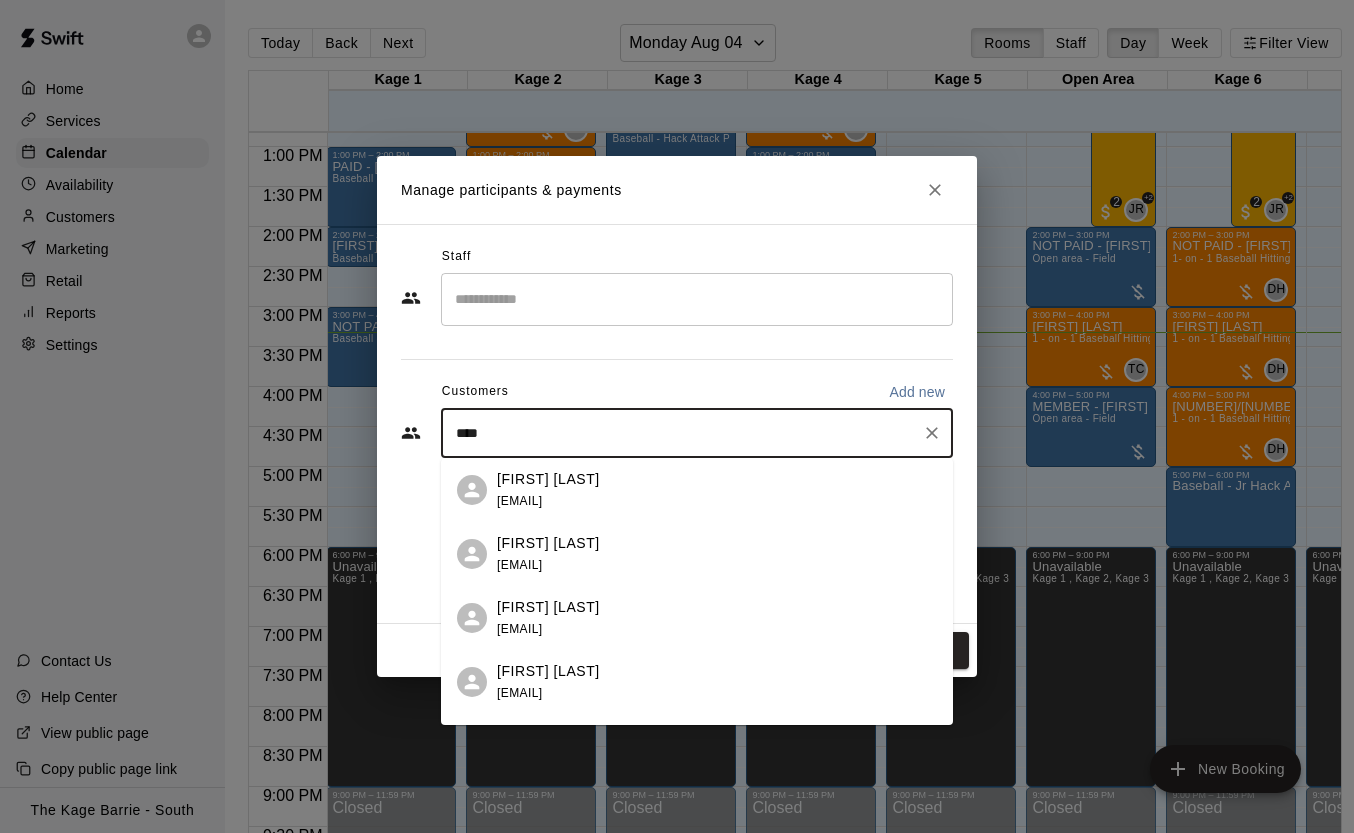 type on "*****" 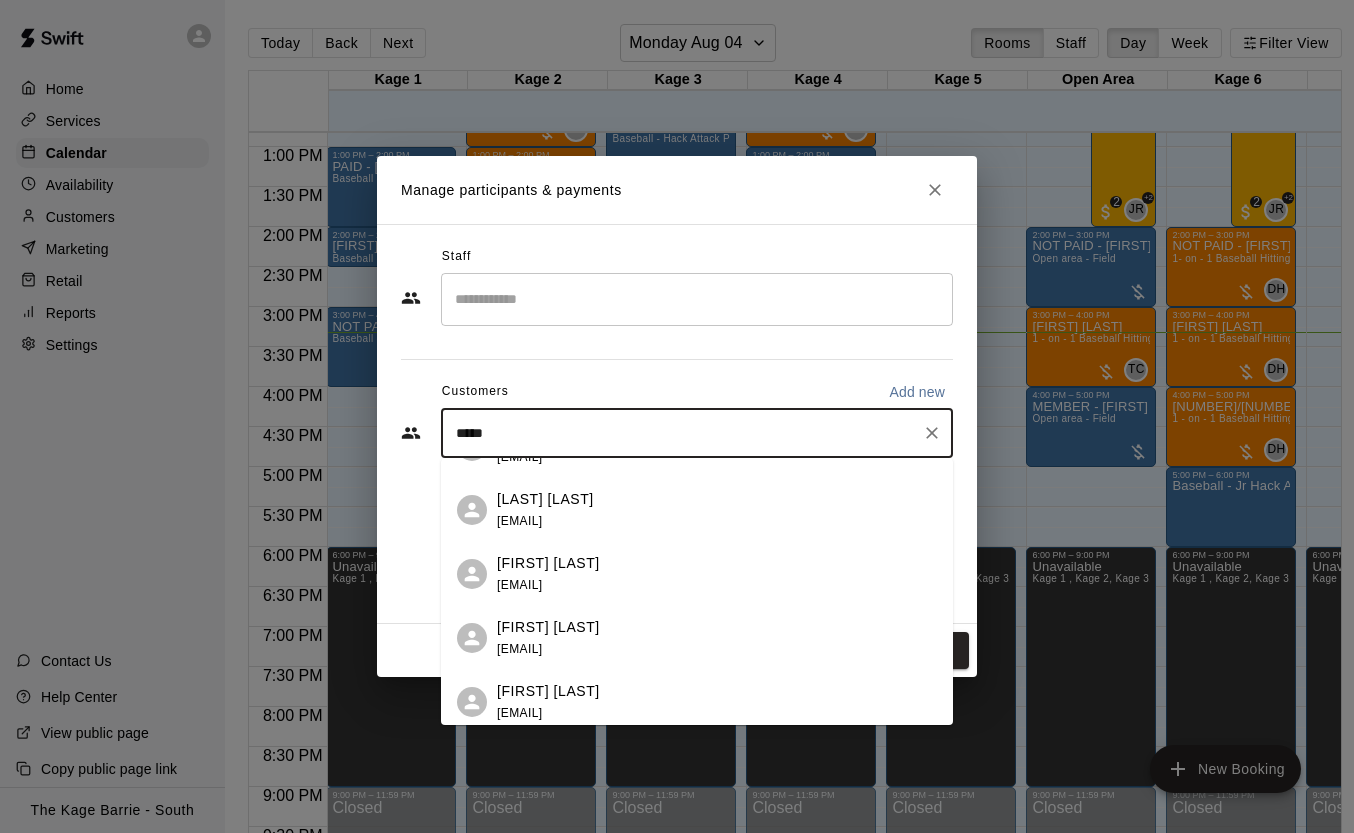 scroll, scrollTop: 204, scrollLeft: 0, axis: vertical 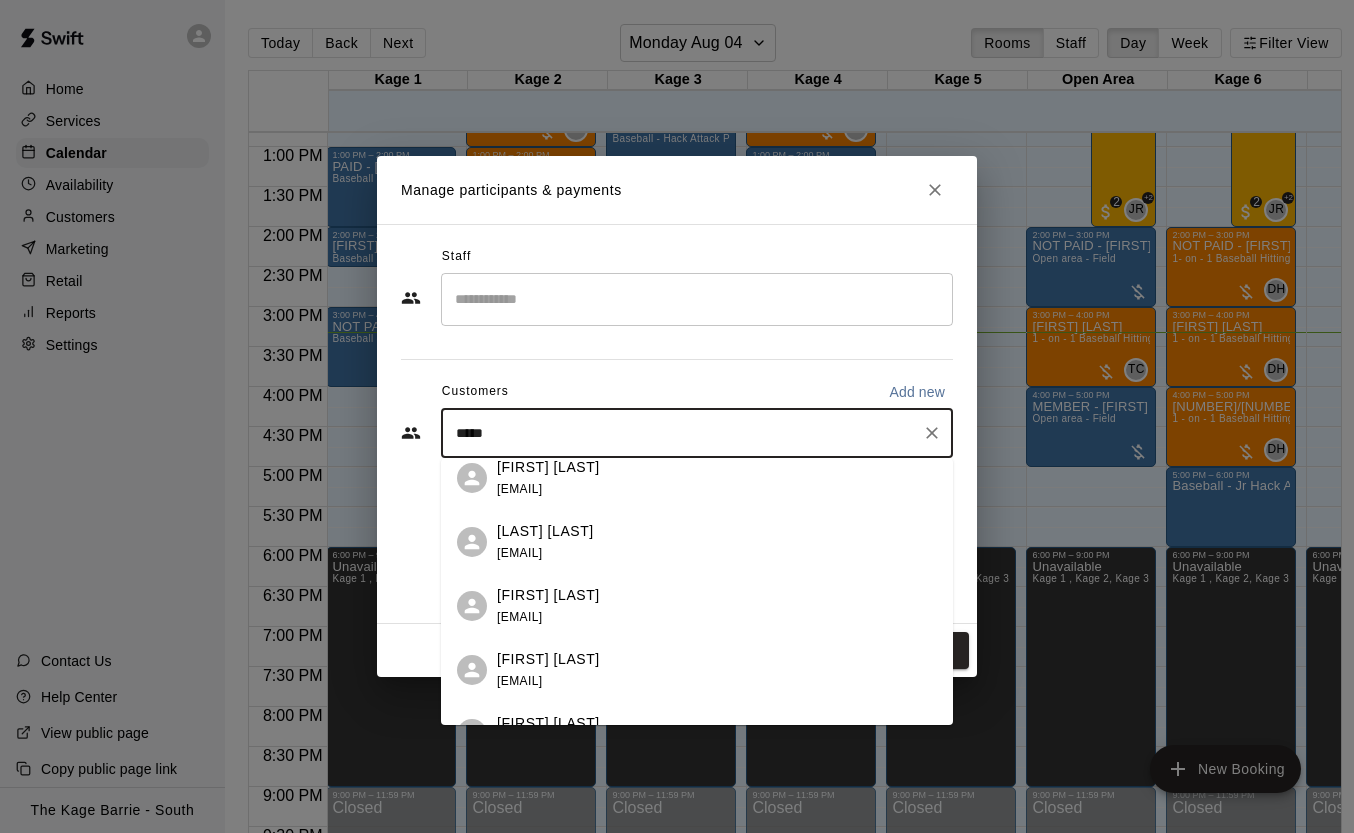 click on "[LAST] [LAST]" at bounding box center [545, 531] 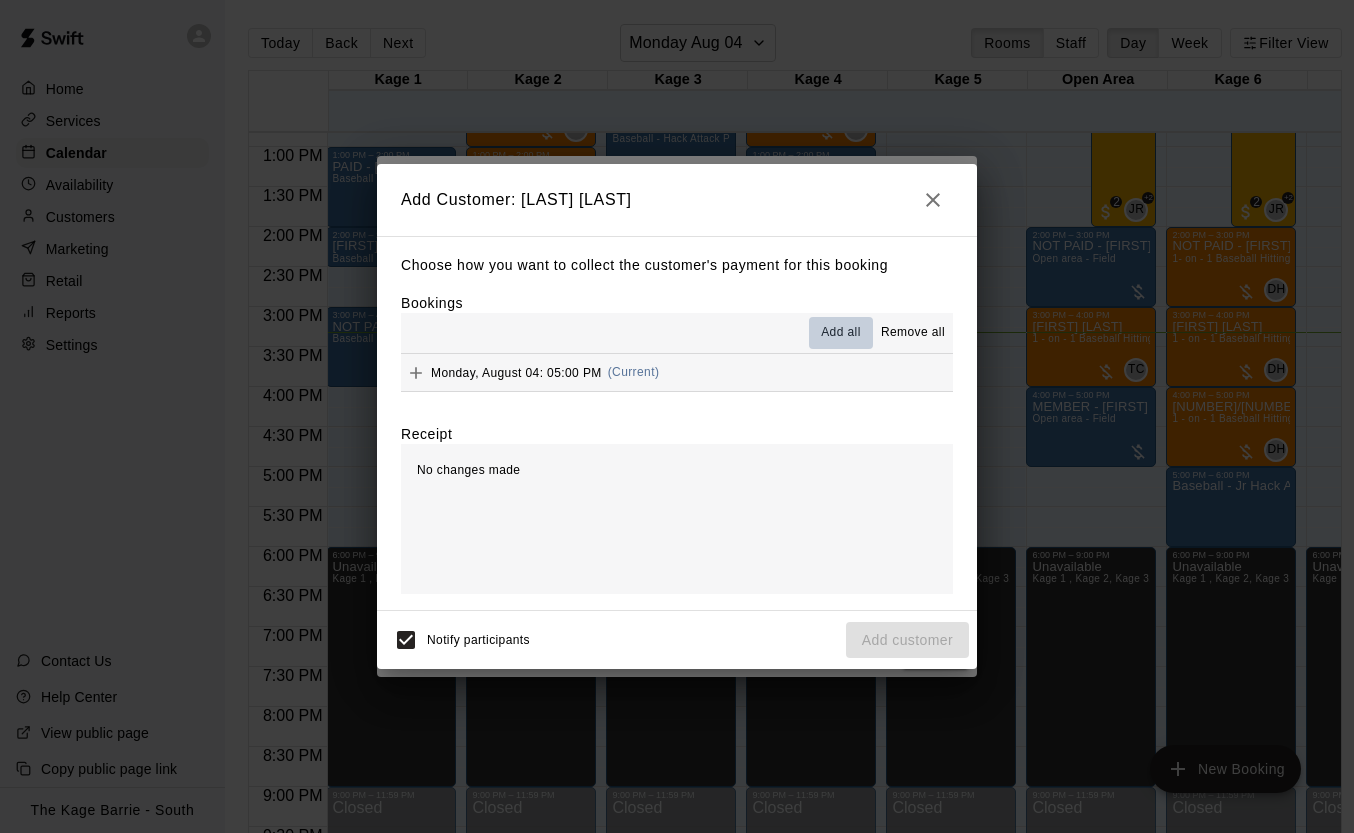 drag, startPoint x: 835, startPoint y: 333, endPoint x: 844, endPoint y: 358, distance: 26.57066 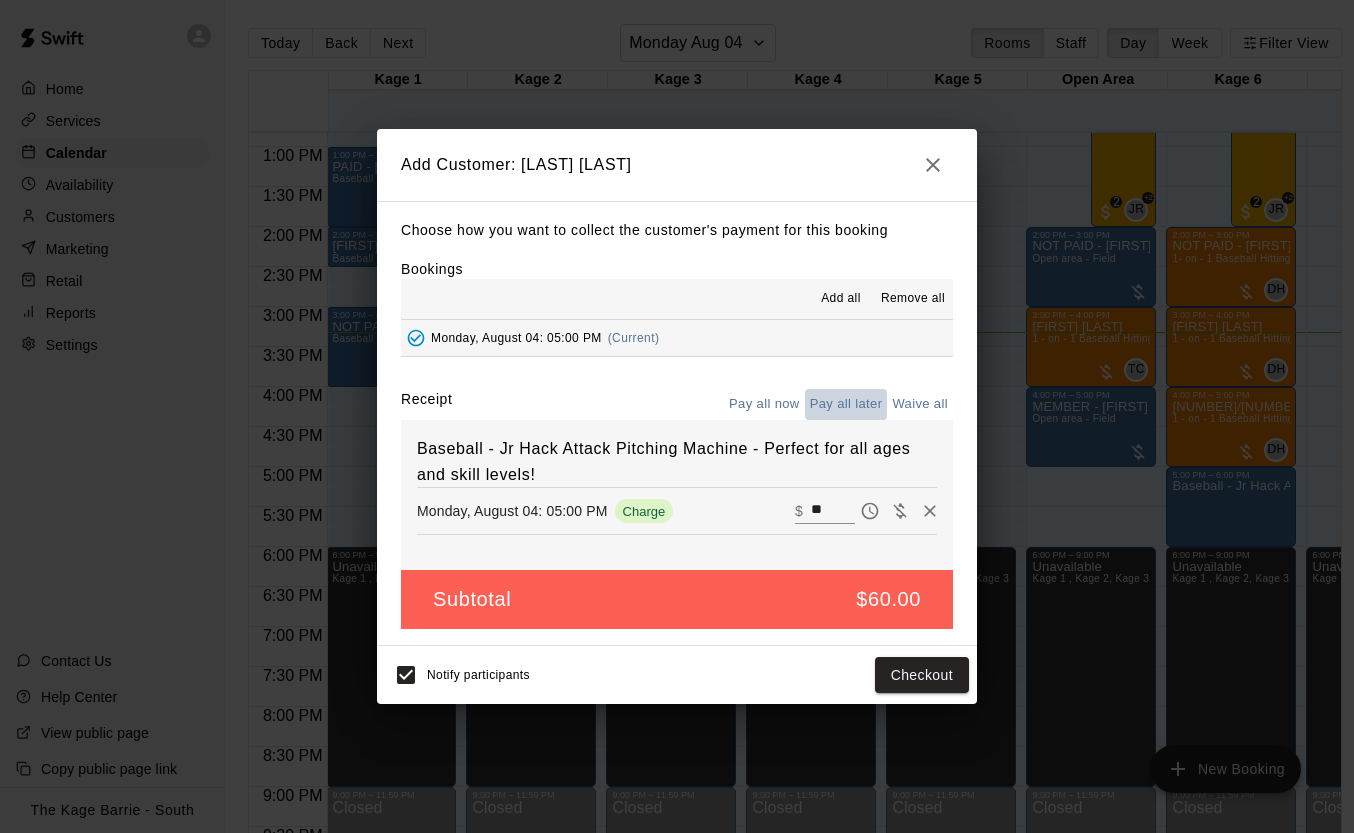 drag, startPoint x: 852, startPoint y: 393, endPoint x: 874, endPoint y: 422, distance: 36.40055 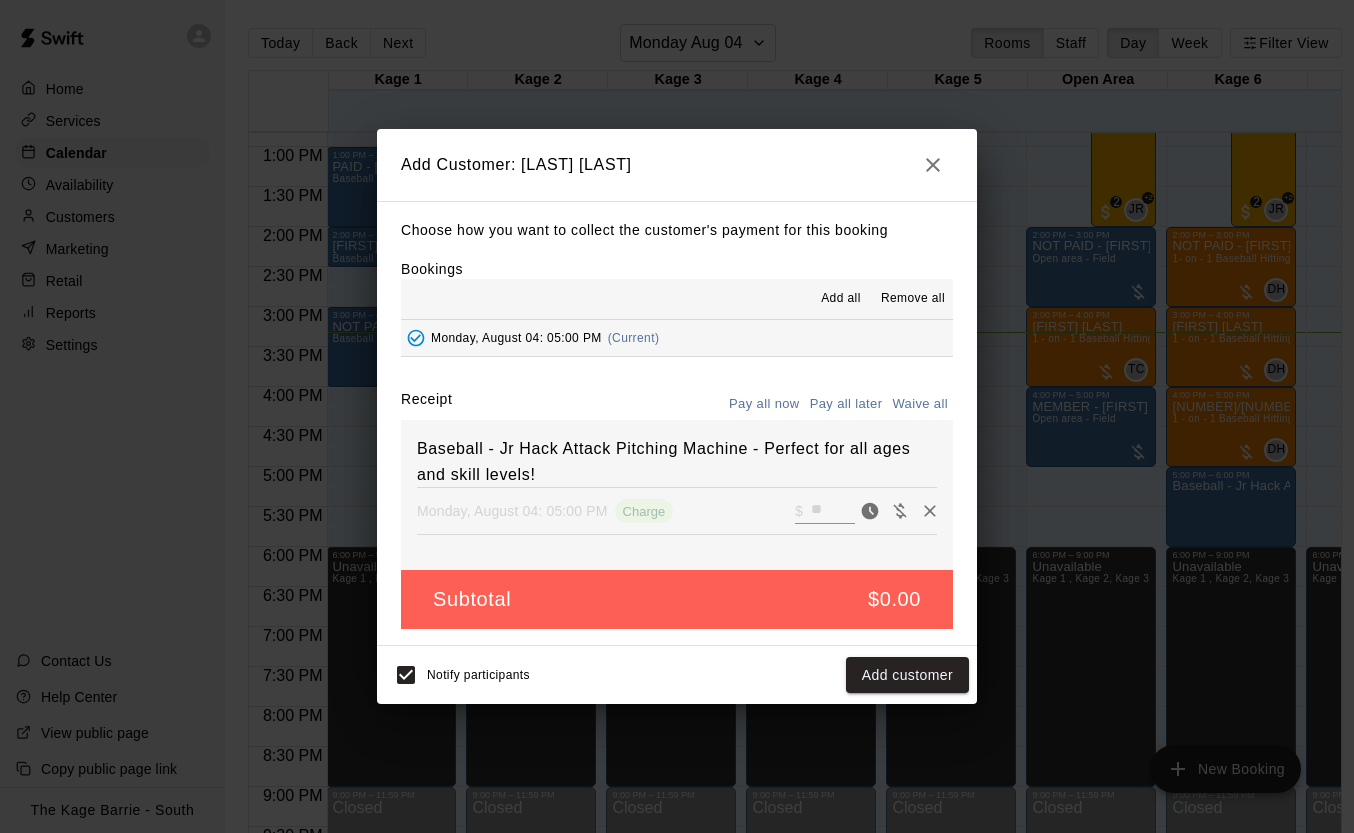 click on "Add customer" at bounding box center [907, 675] 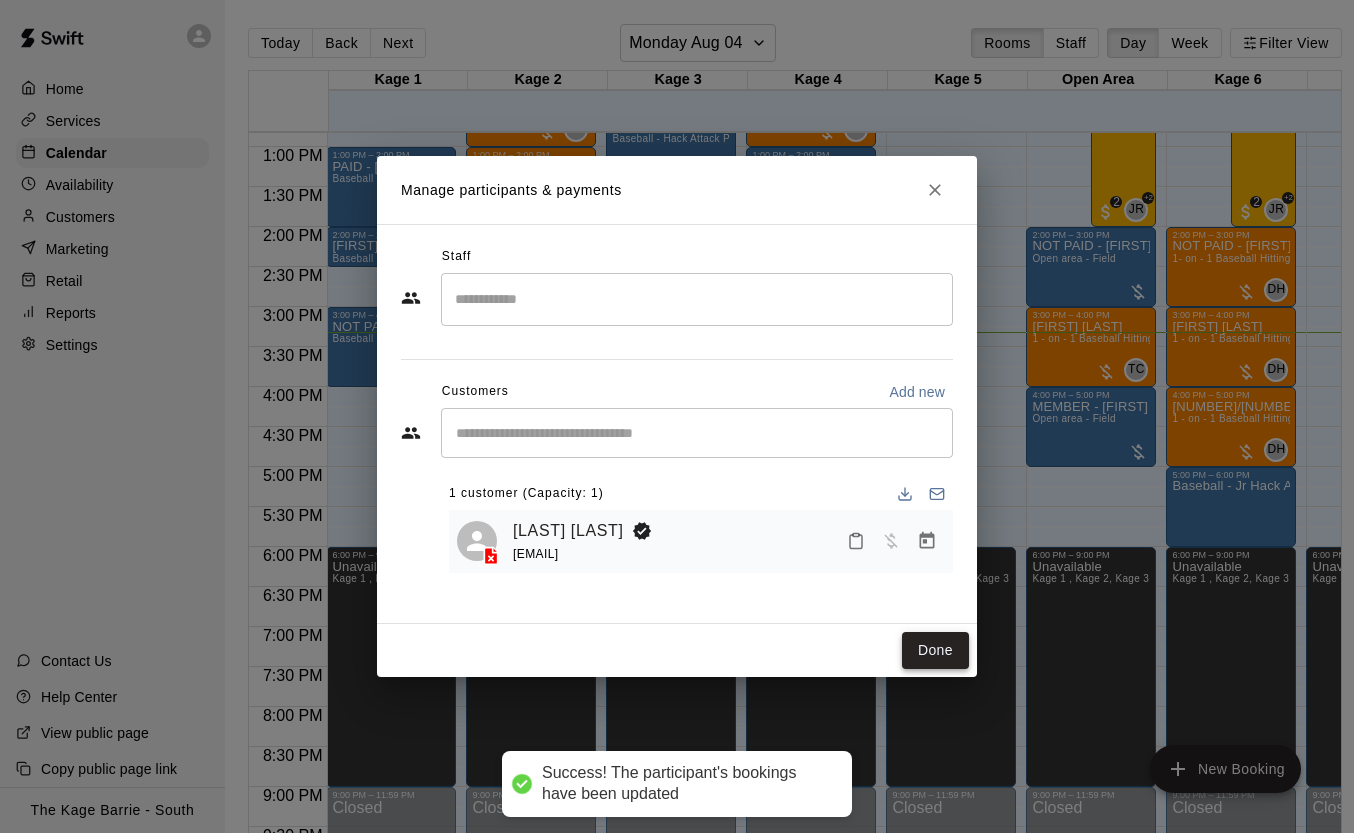 click on "Done" at bounding box center (935, 650) 